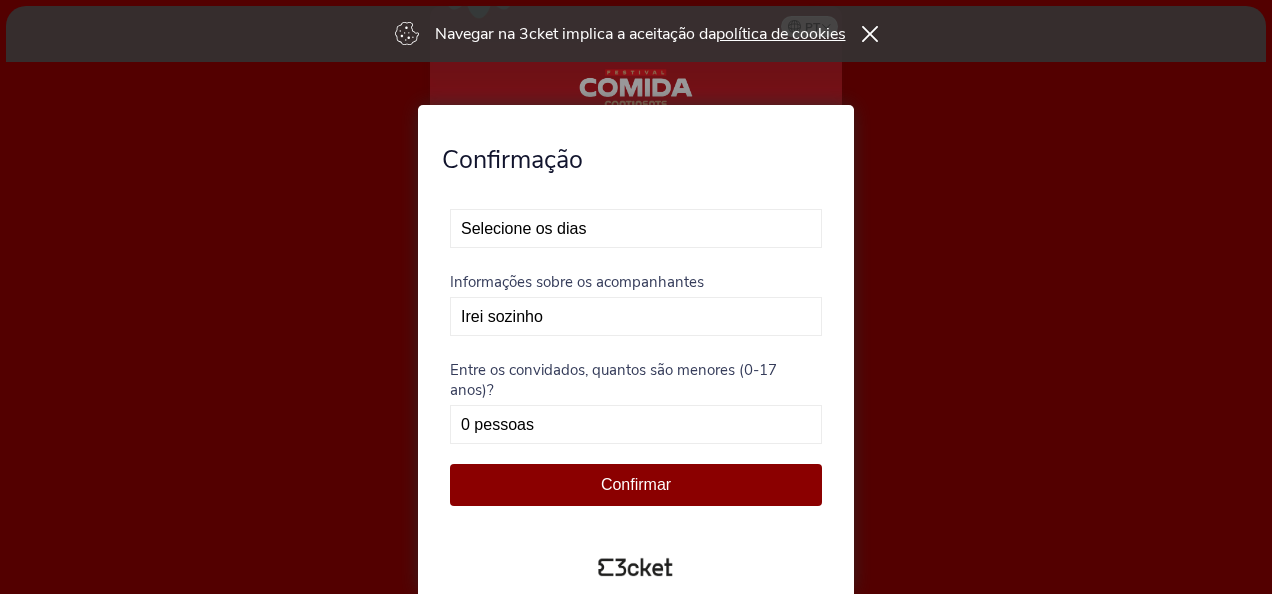 scroll, scrollTop: 0, scrollLeft: 0, axis: both 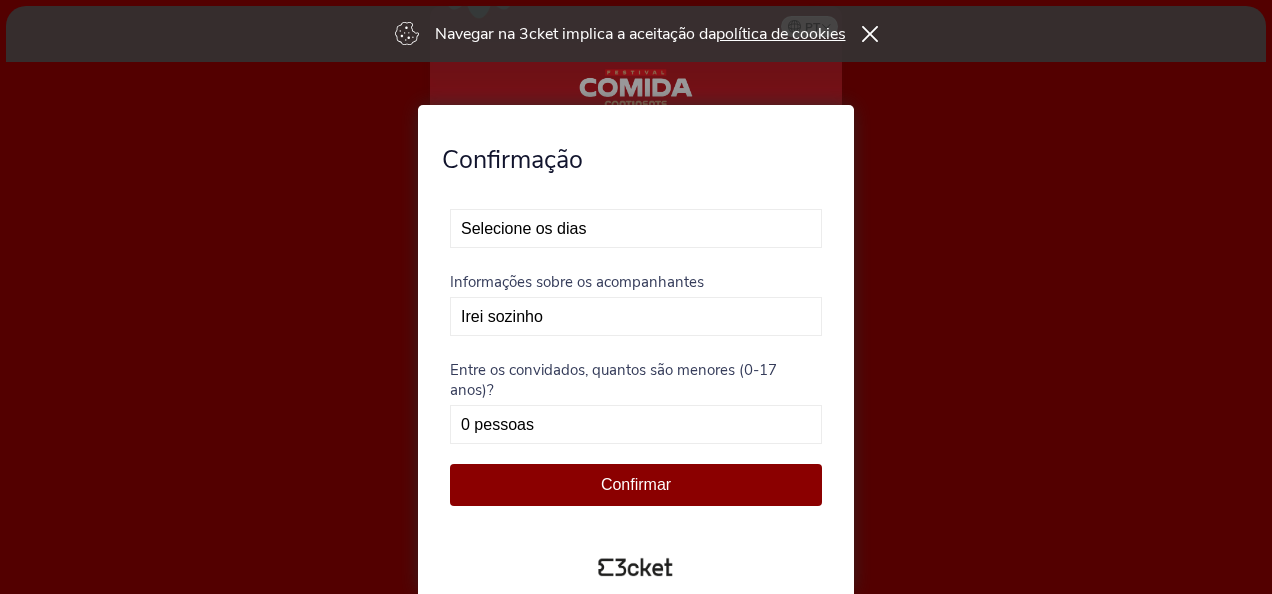 select on "3" 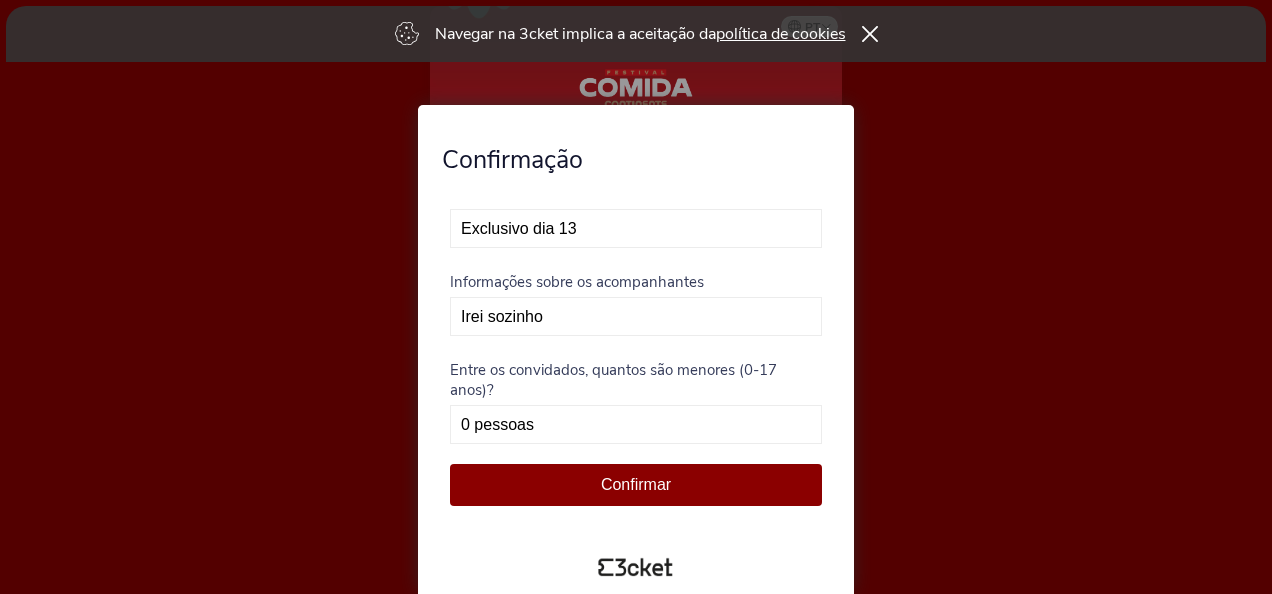 click on "Selecione os dias
Não vou poder estar presente
Exclusivo dia 12 - Esgotado
Exclusivo dia 13" at bounding box center [636, 228] 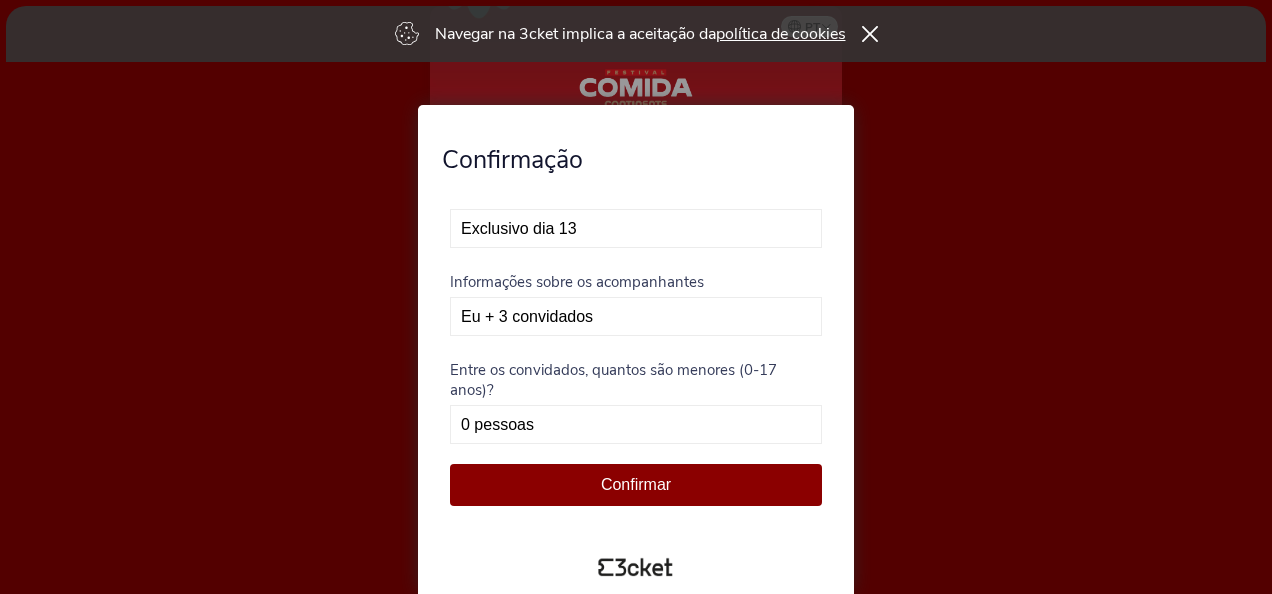 click on "Irei sozinho
Eu + 1 convidado
Eu + 2 convidados
Eu + 3 convidados" at bounding box center (636, 316) 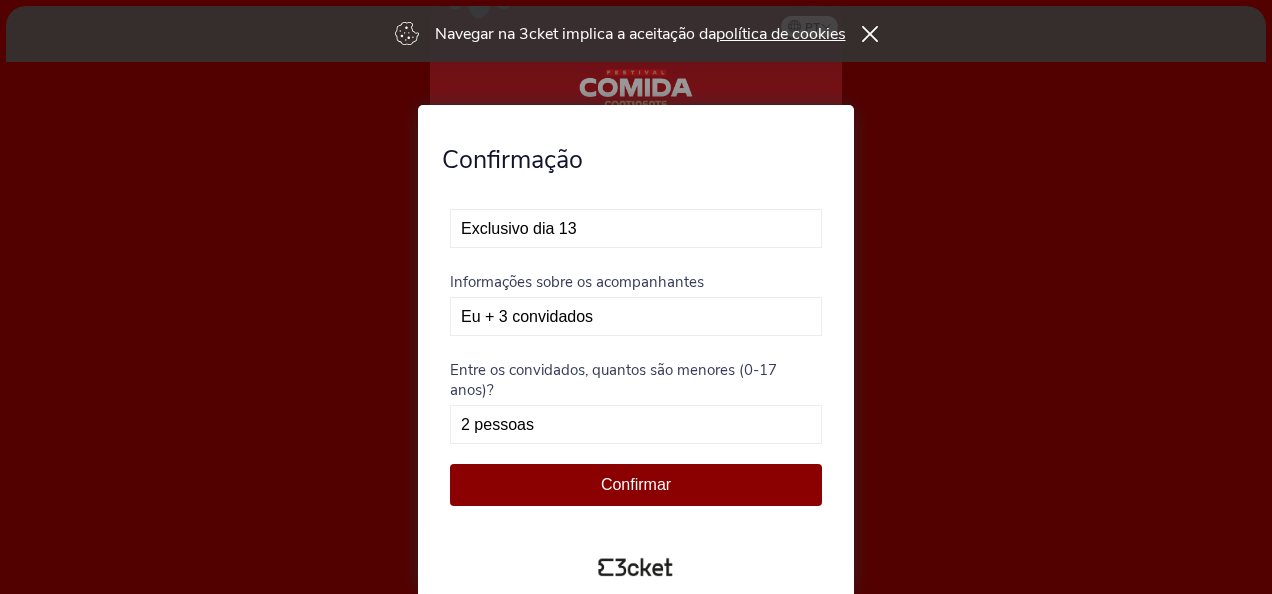 click on "0 pessoas
1 pessoa
2 pessoas
3 pessoas" at bounding box center (636, 424) 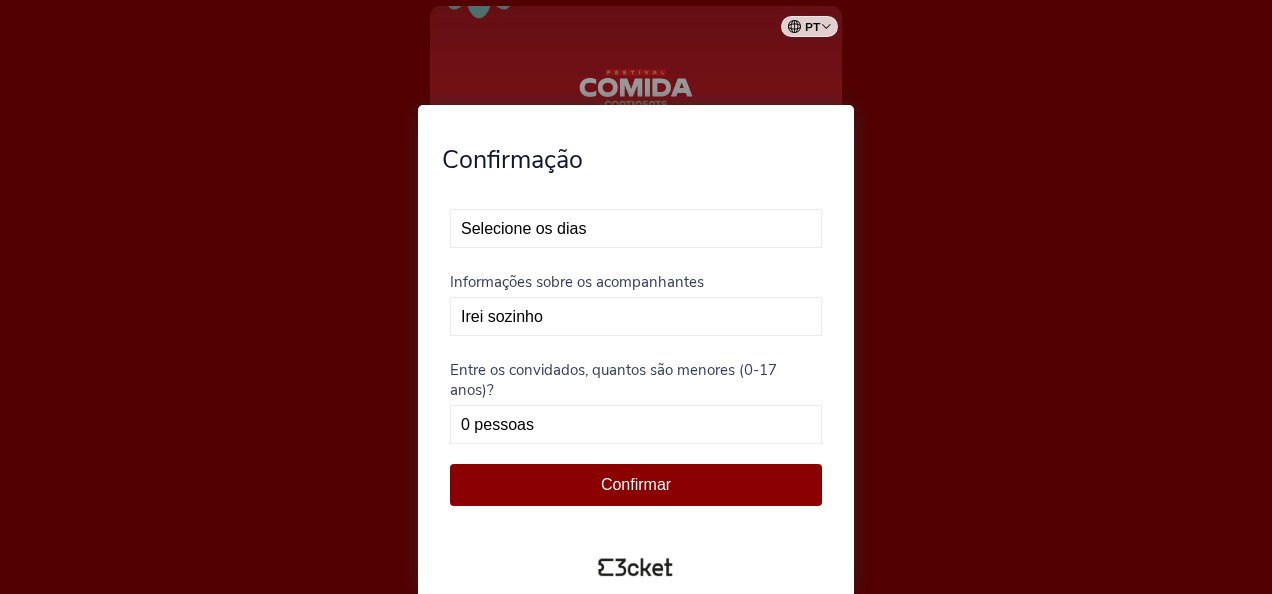 scroll, scrollTop: 0, scrollLeft: 0, axis: both 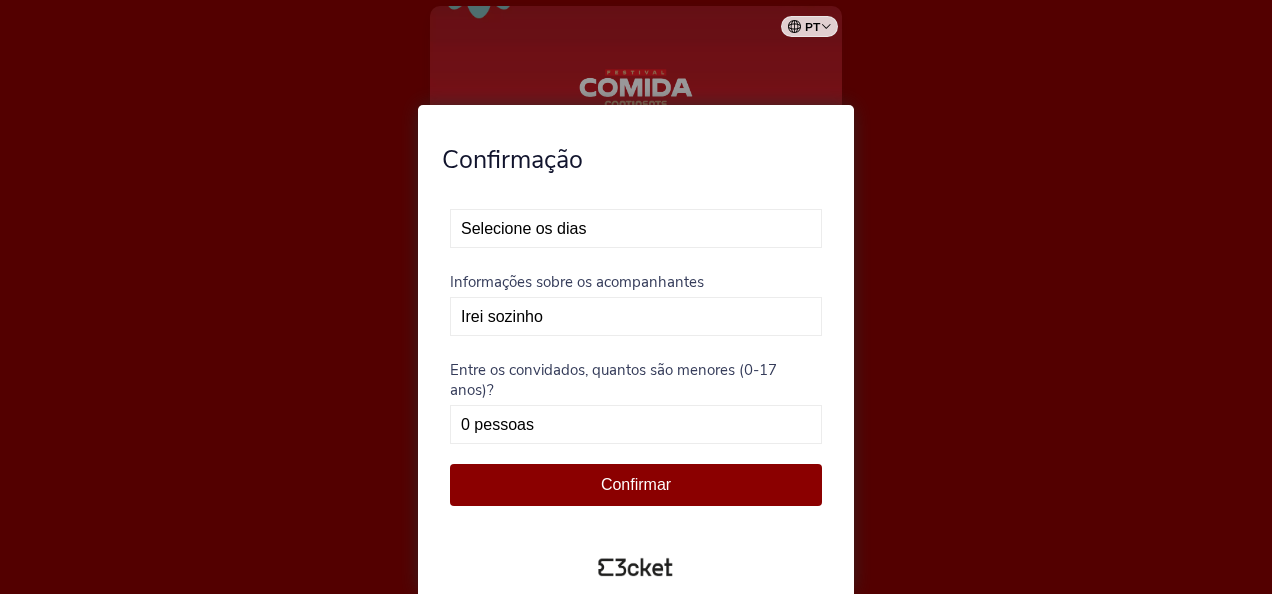 click on "Selecione os dias
Não vou poder estar presente
Exclusivo dia 12 - Esgotado
Exclusivo dia 13" at bounding box center (636, 228) 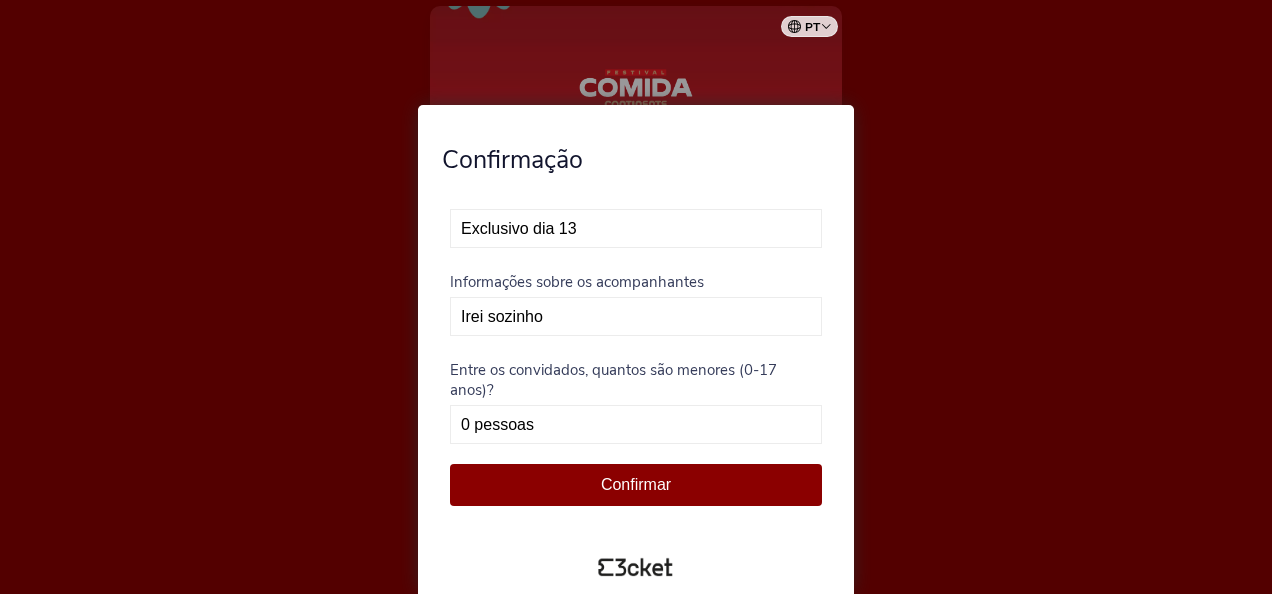 click on "Selecione os dias
Não vou poder estar presente
Exclusivo dia 12 - Esgotado
Exclusivo dia 13" at bounding box center (636, 228) 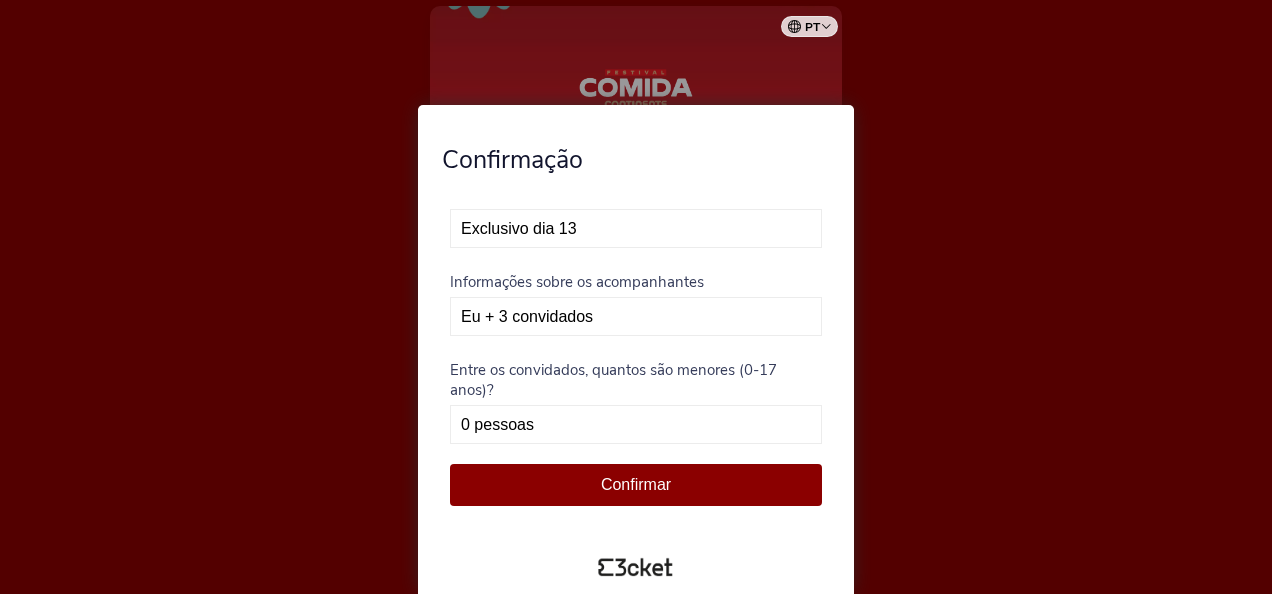 click on "Irei sozinho
Eu + 1 convidado
Eu + 2 convidados
Eu + 3 convidados" at bounding box center (636, 316) 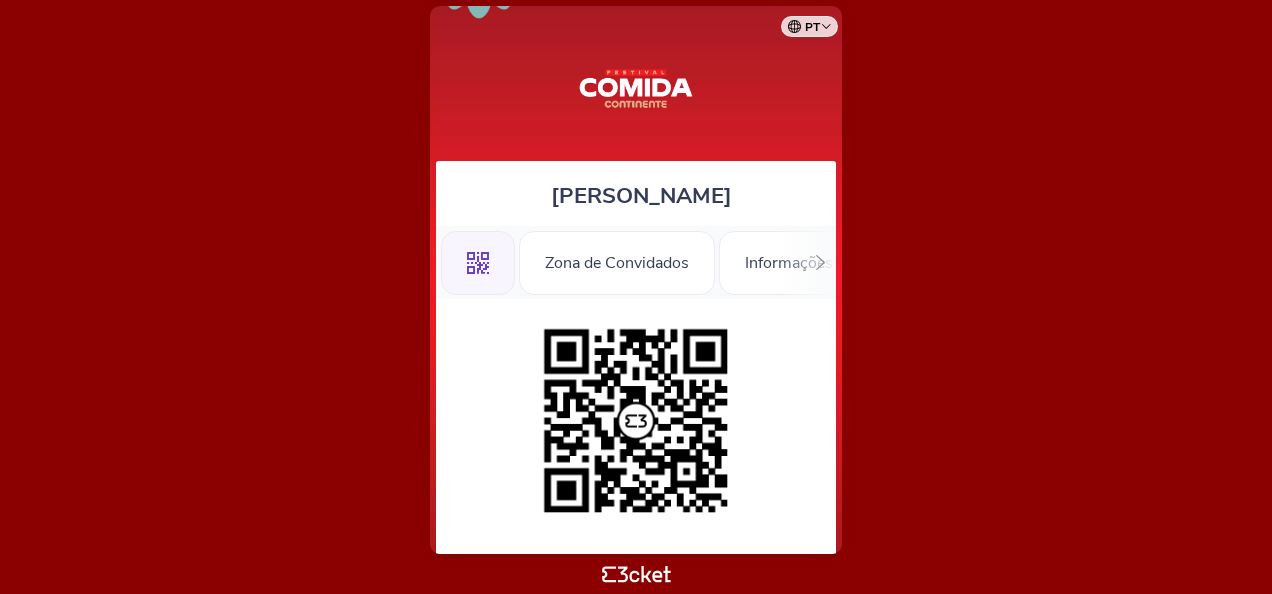 scroll, scrollTop: 0, scrollLeft: 0, axis: both 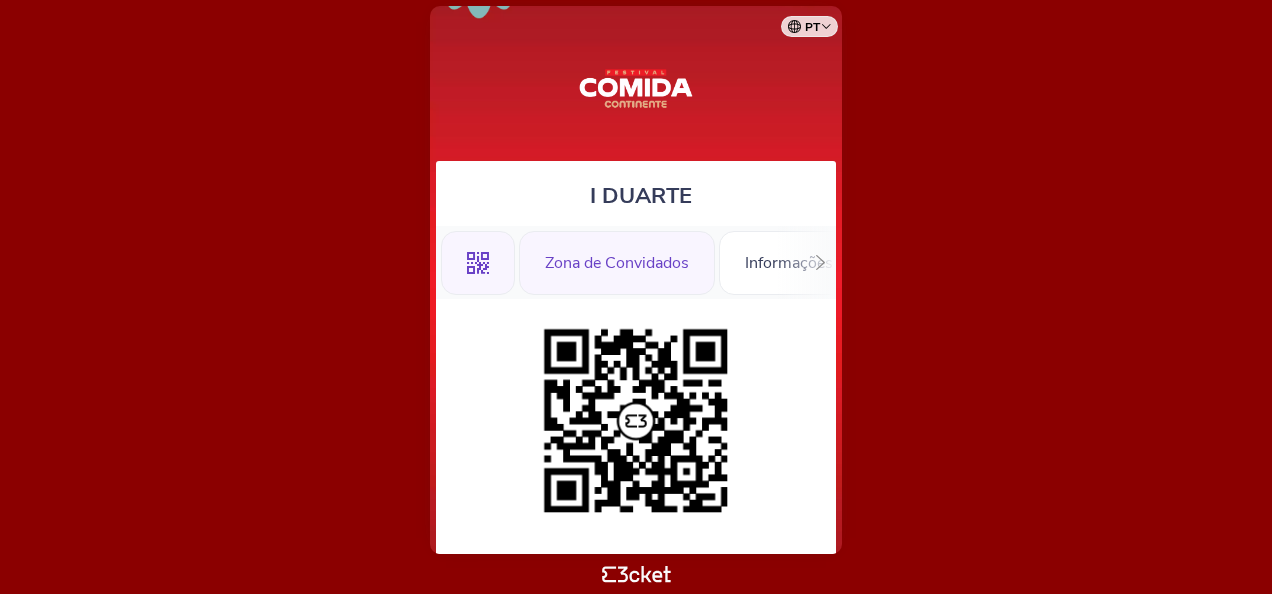 click on "Zona de Convidados" at bounding box center (617, 263) 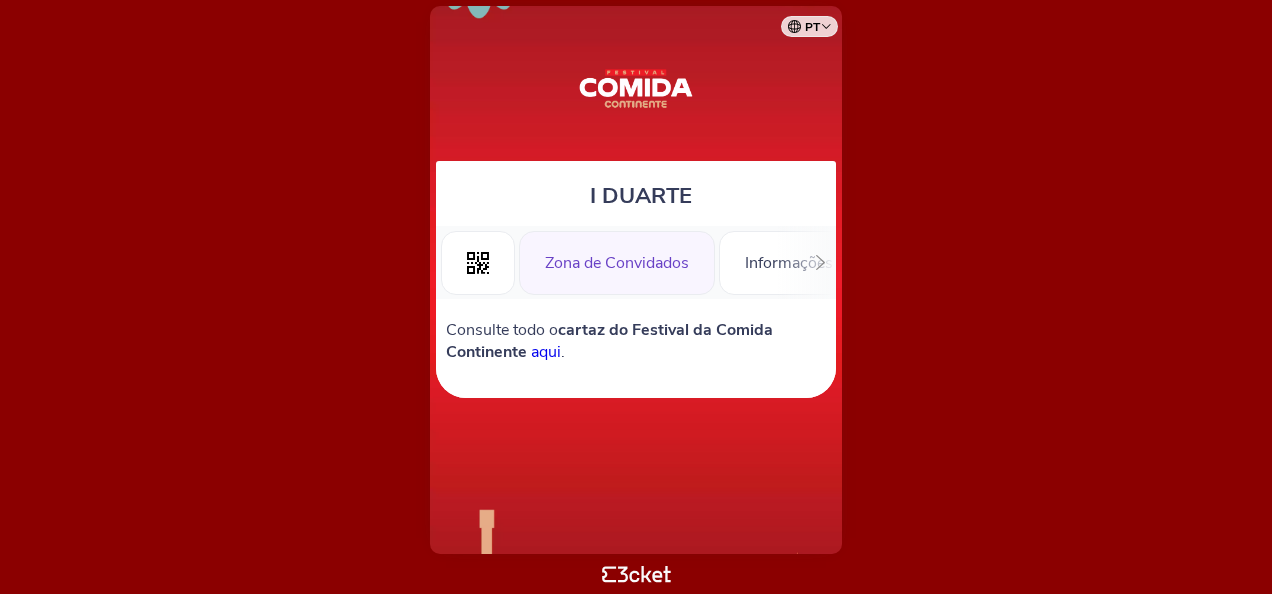 scroll, scrollTop: 0, scrollLeft: 0, axis: both 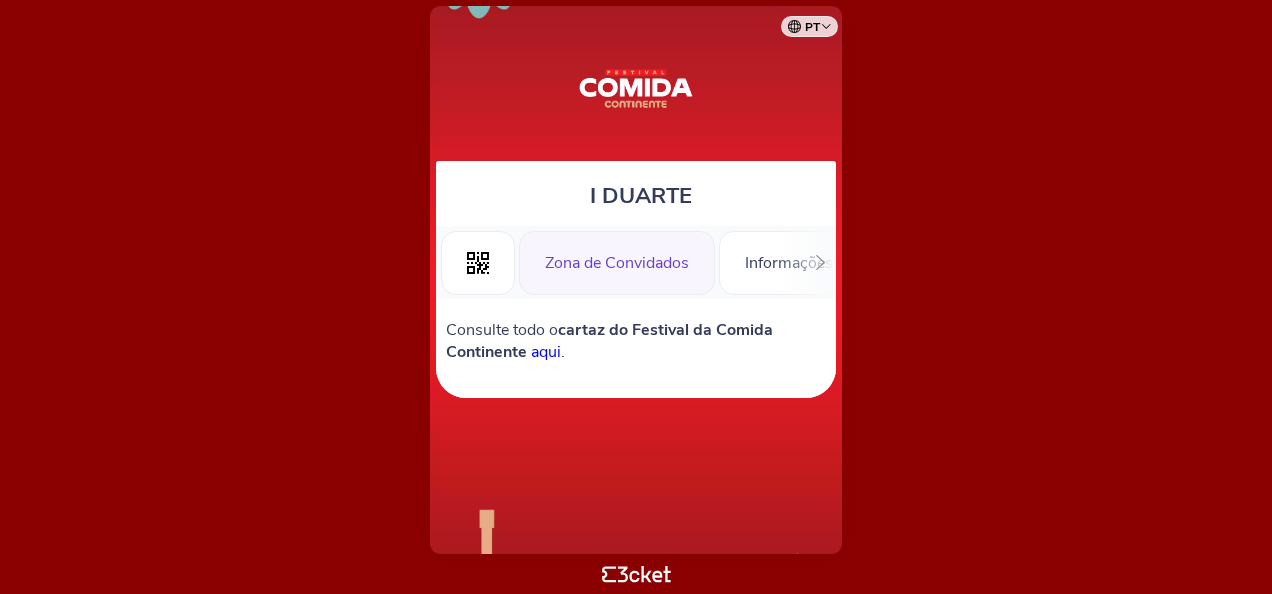 click on "Informações" at bounding box center (789, 262) 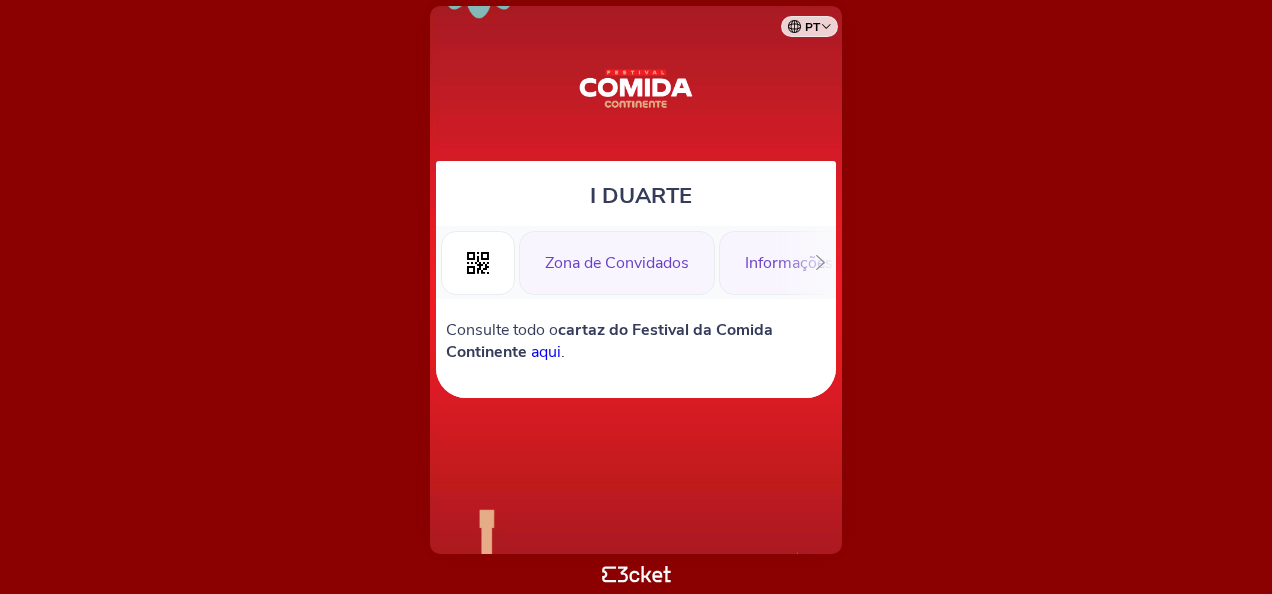 click on "Informações" at bounding box center [789, 263] 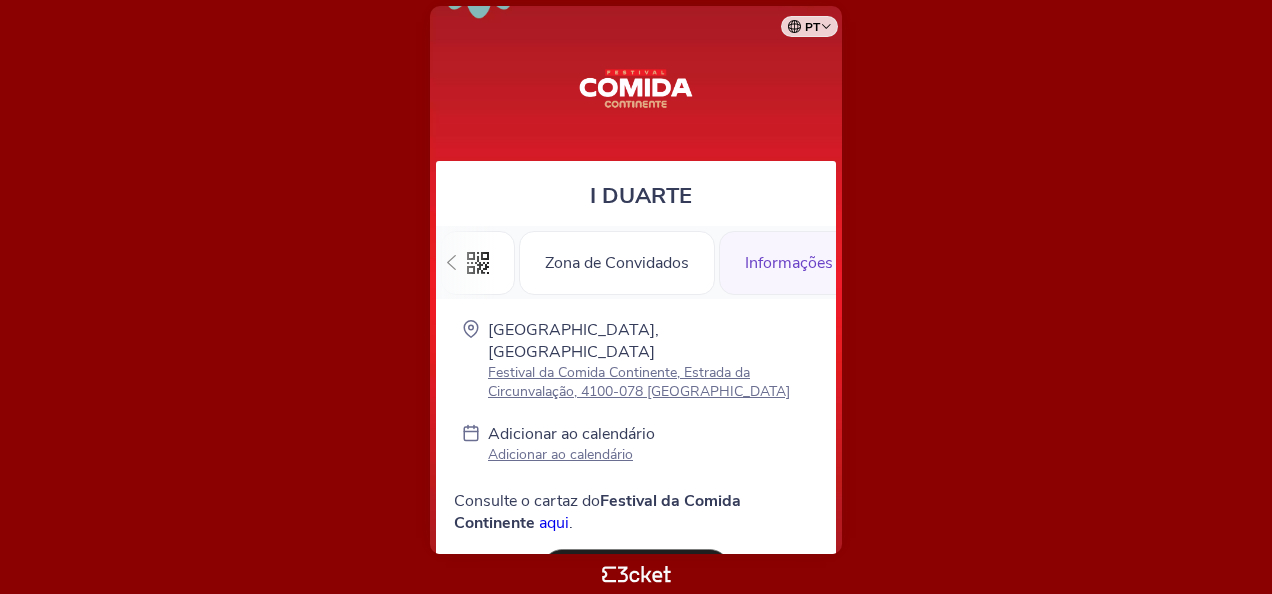 scroll, scrollTop: 0, scrollLeft: 0, axis: both 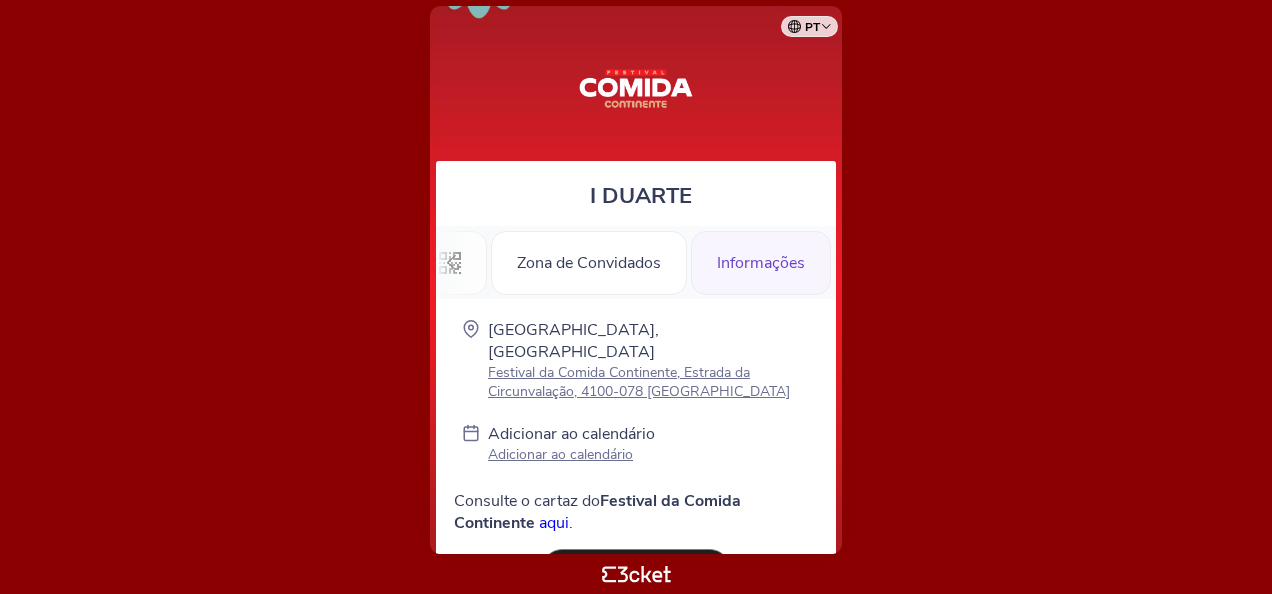 click at bounding box center (451, 262) 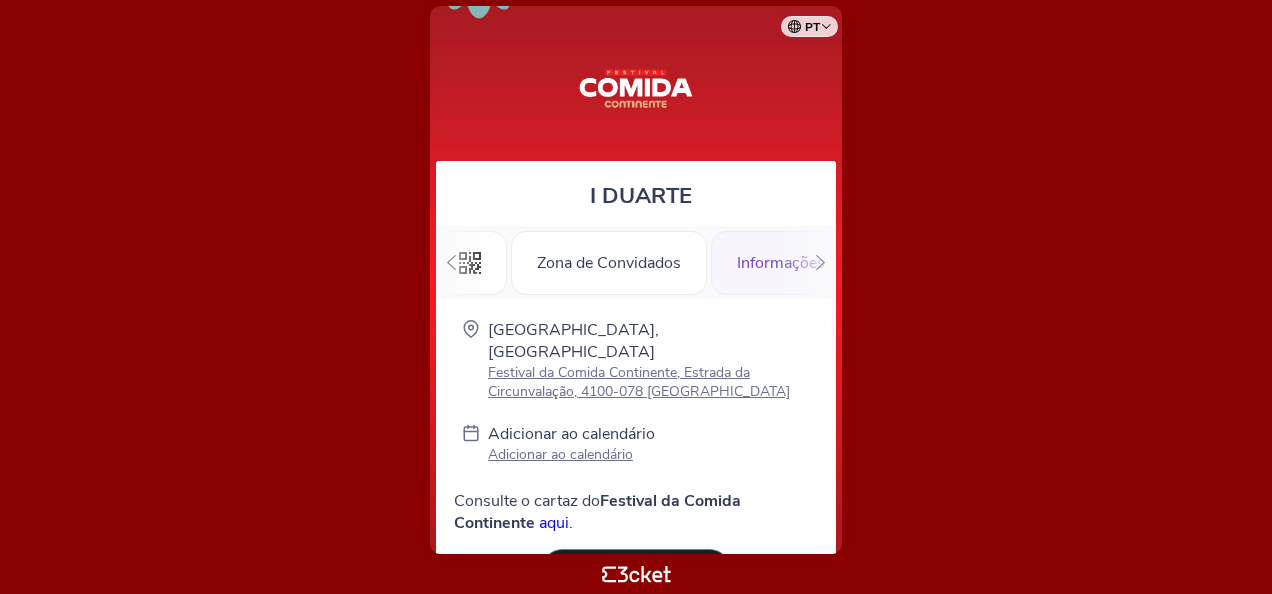scroll, scrollTop: 0, scrollLeft: 3, axis: horizontal 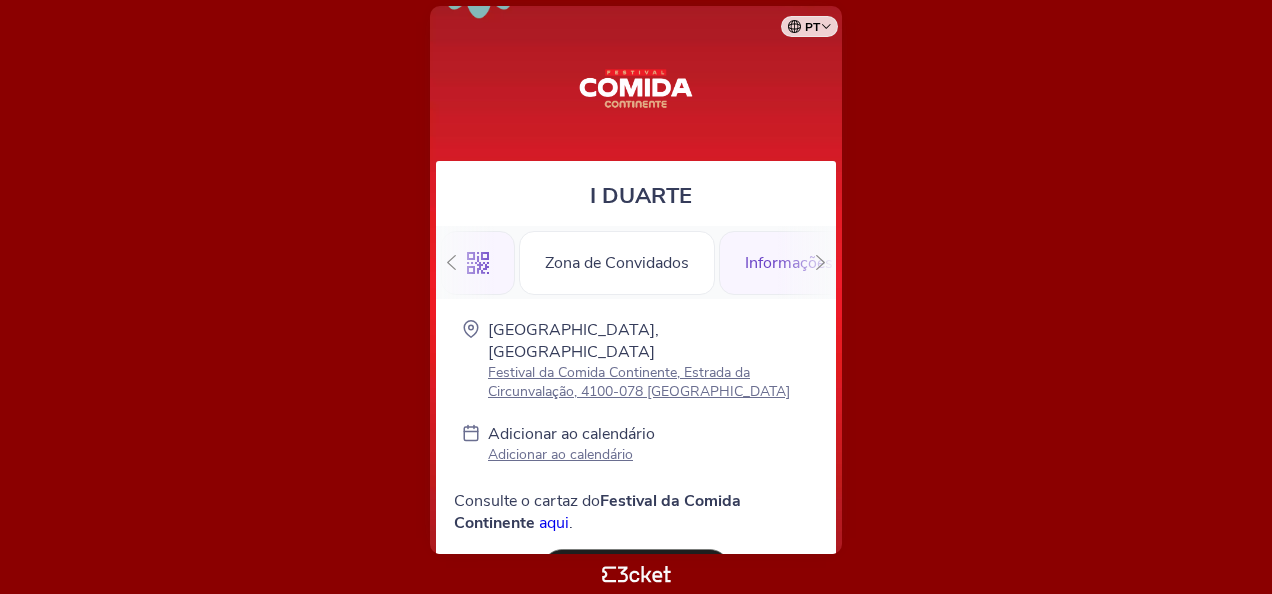 click on ".st0{fill-rule:evenodd;clip-rule:evenodd;}
Zona de Convidados
Informações" at bounding box center [636, 262] 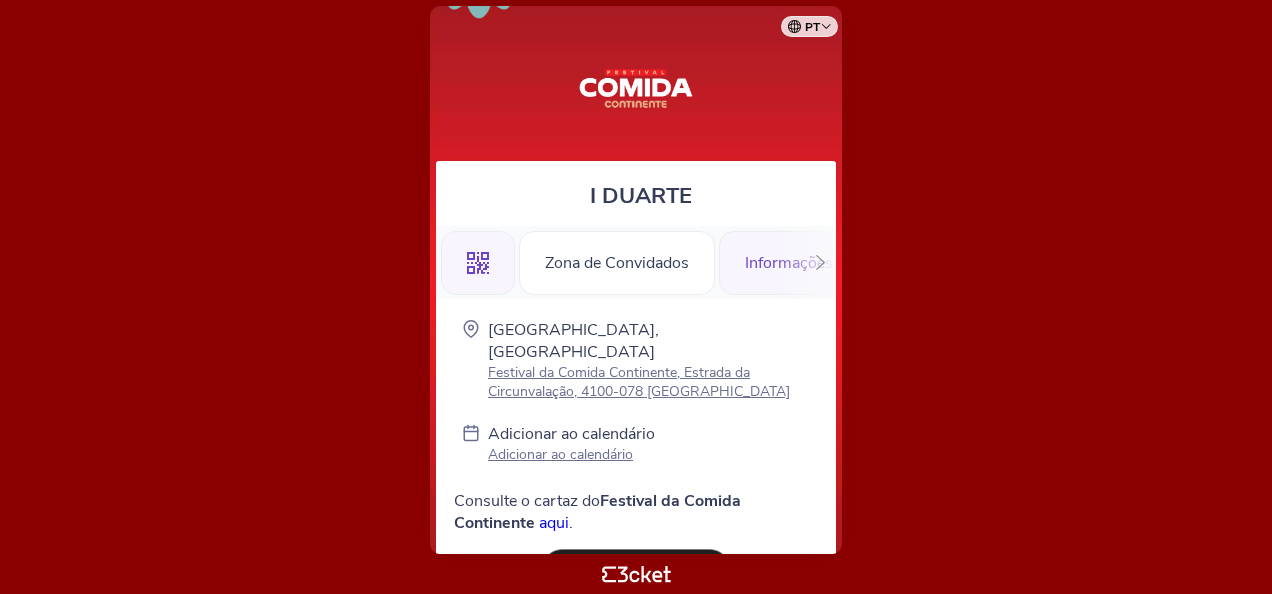 scroll, scrollTop: 0, scrollLeft: 0, axis: both 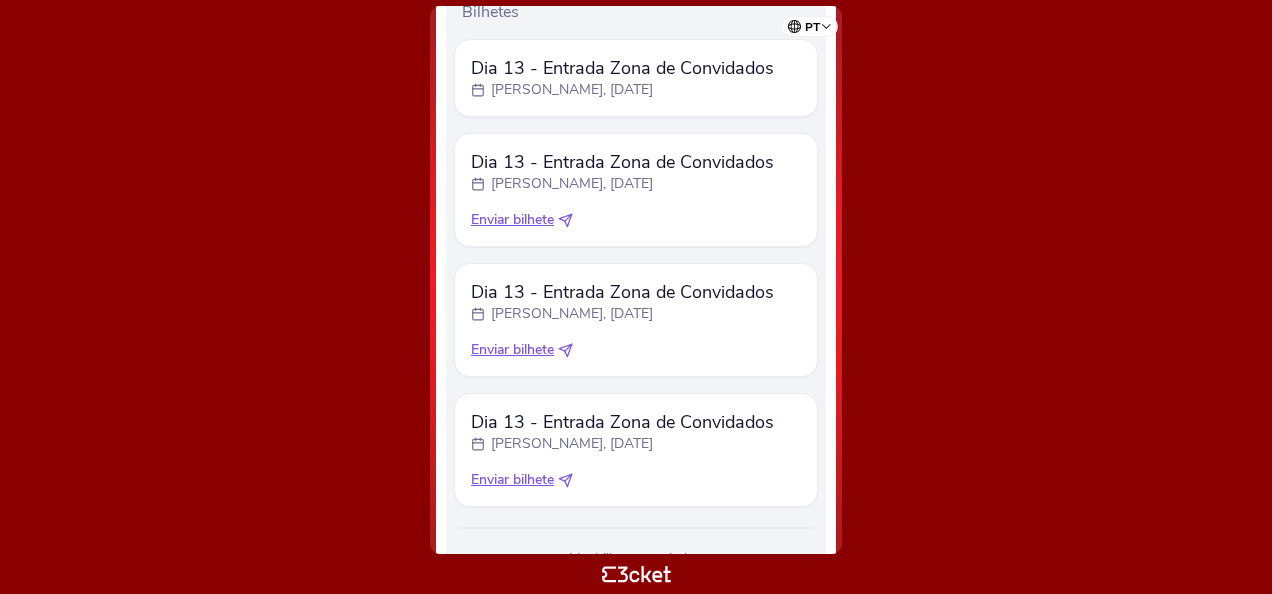 click 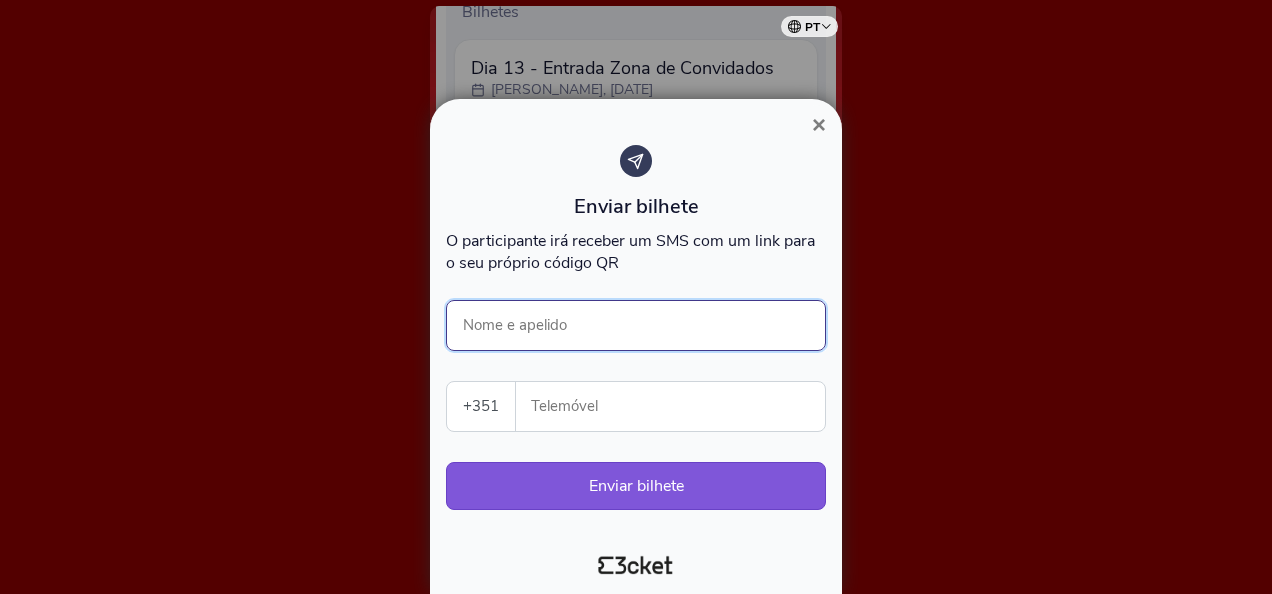 click on "Nome e apelido" at bounding box center (636, 325) 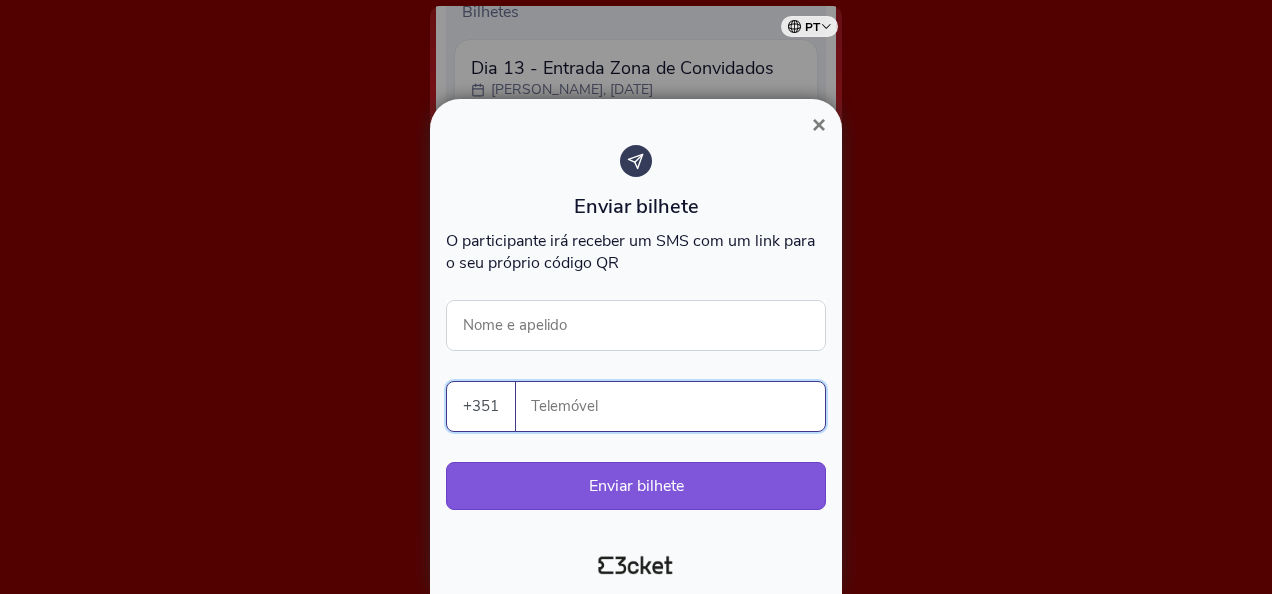 click on "Telemóvel" at bounding box center (678, 406) 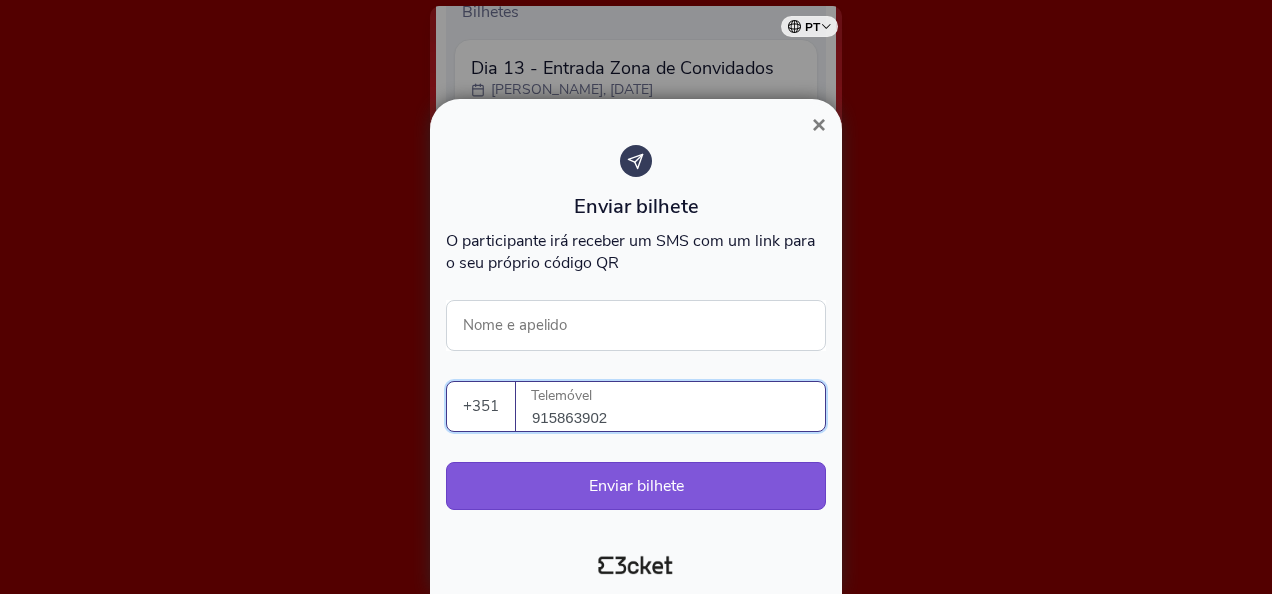 type on "915863902" 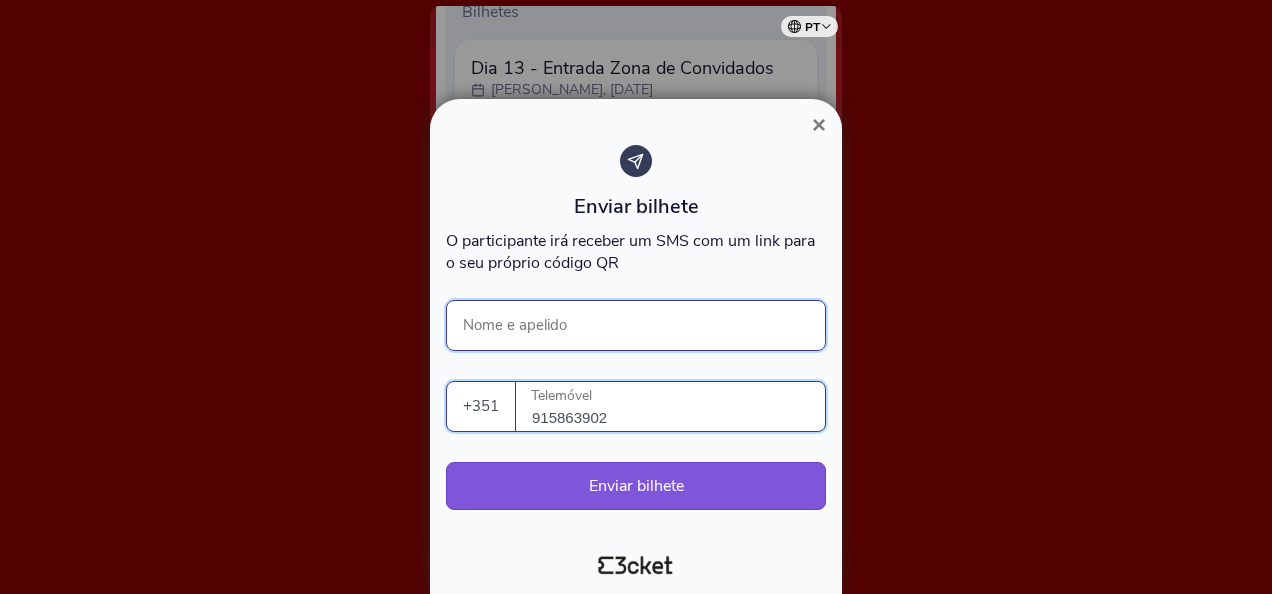 click on "Nome e apelido" at bounding box center [636, 325] 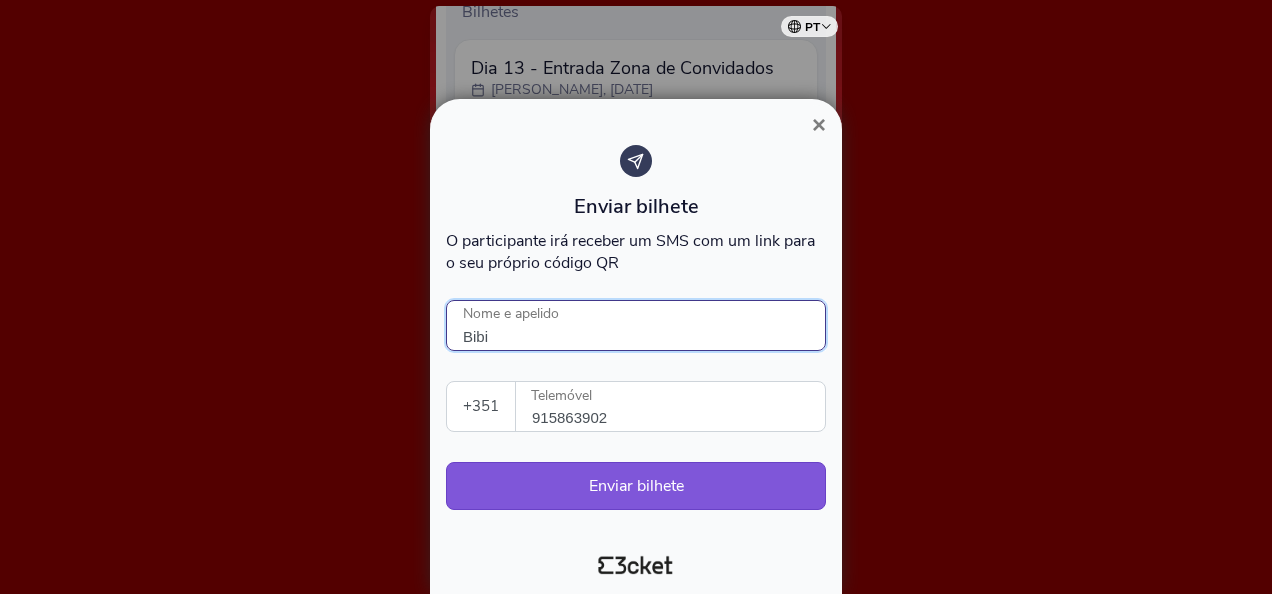 type on "Bibi" 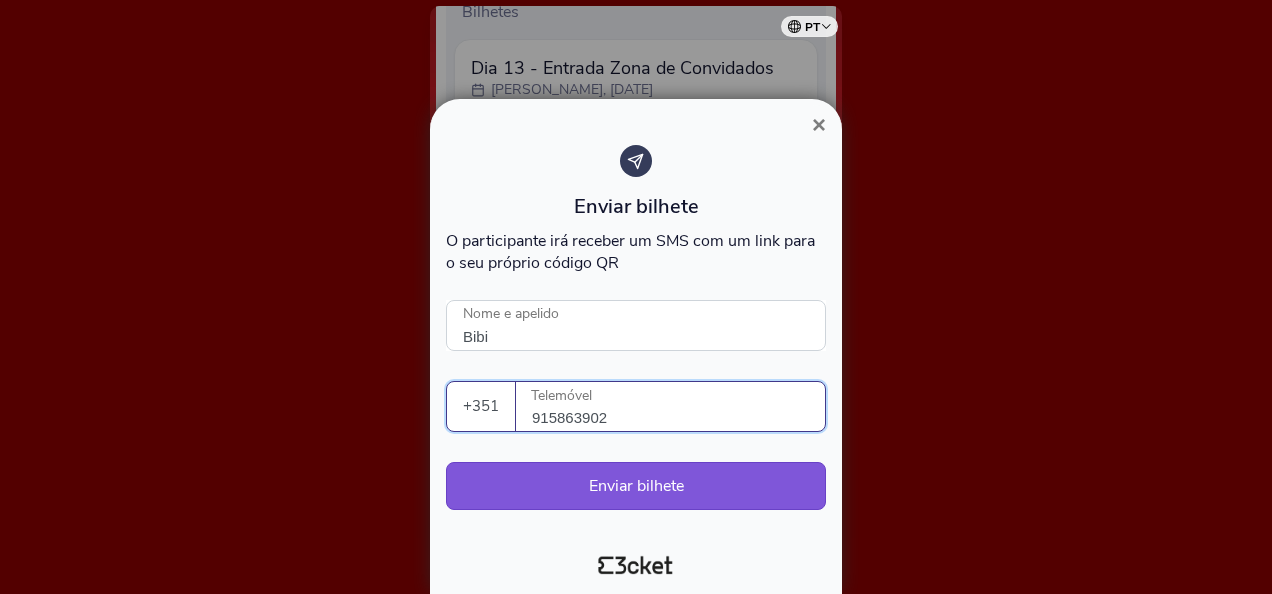 drag, startPoint x: 634, startPoint y: 427, endPoint x: 511, endPoint y: 419, distance: 123.25989 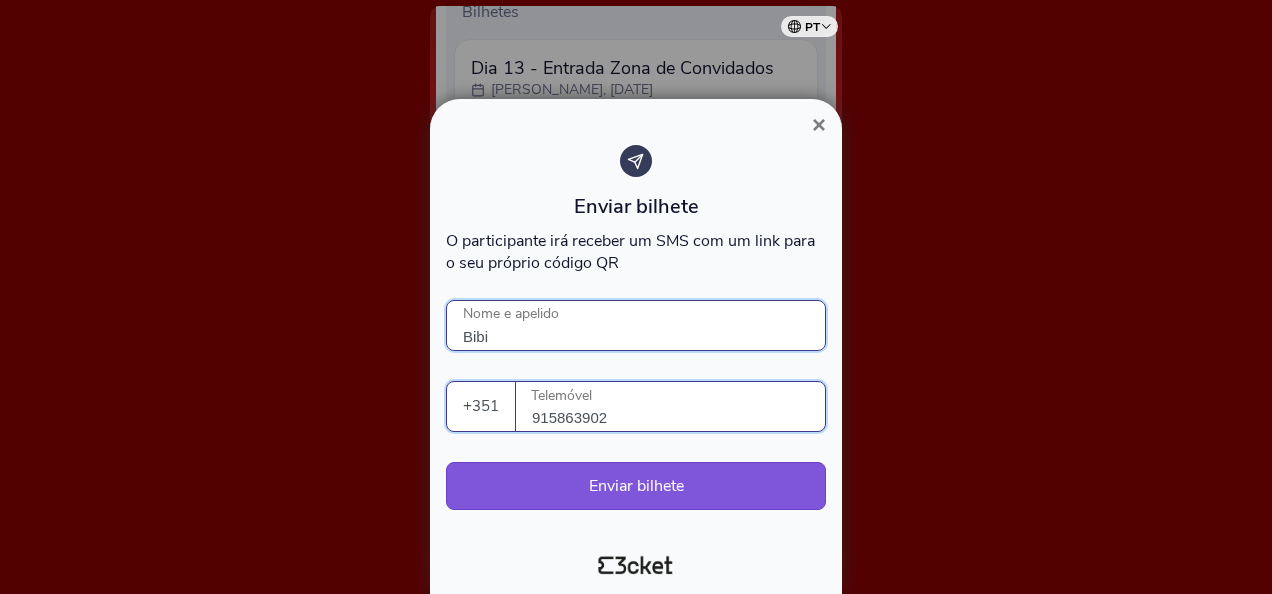 click on "Bibi" at bounding box center [636, 325] 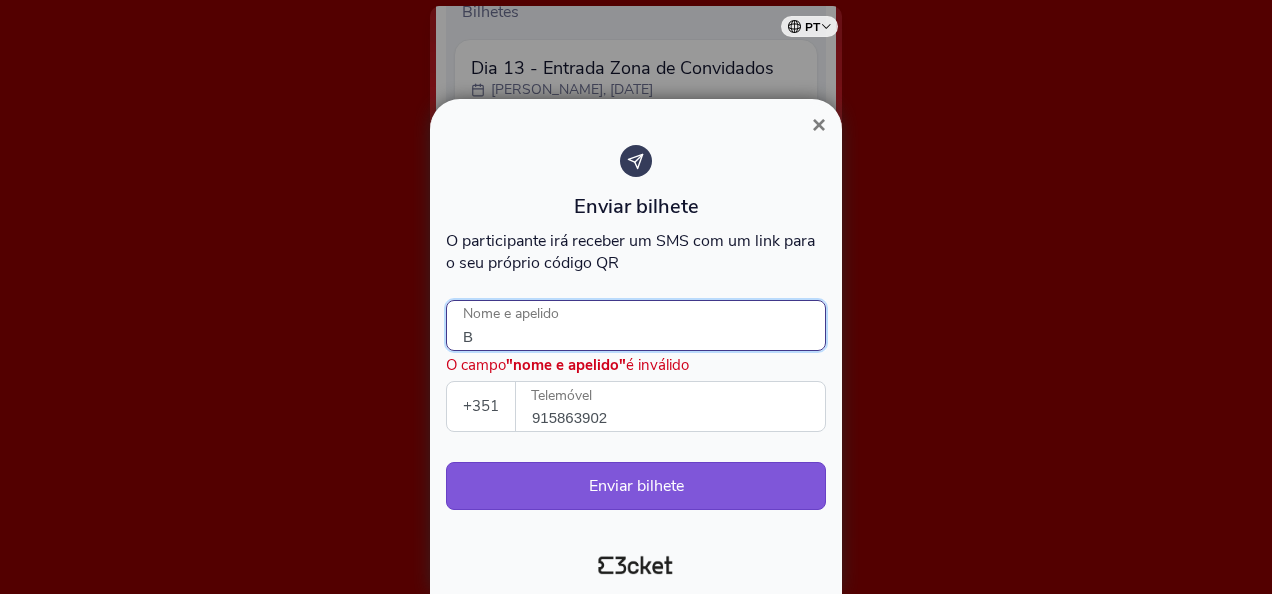 click on "B" at bounding box center [636, 325] 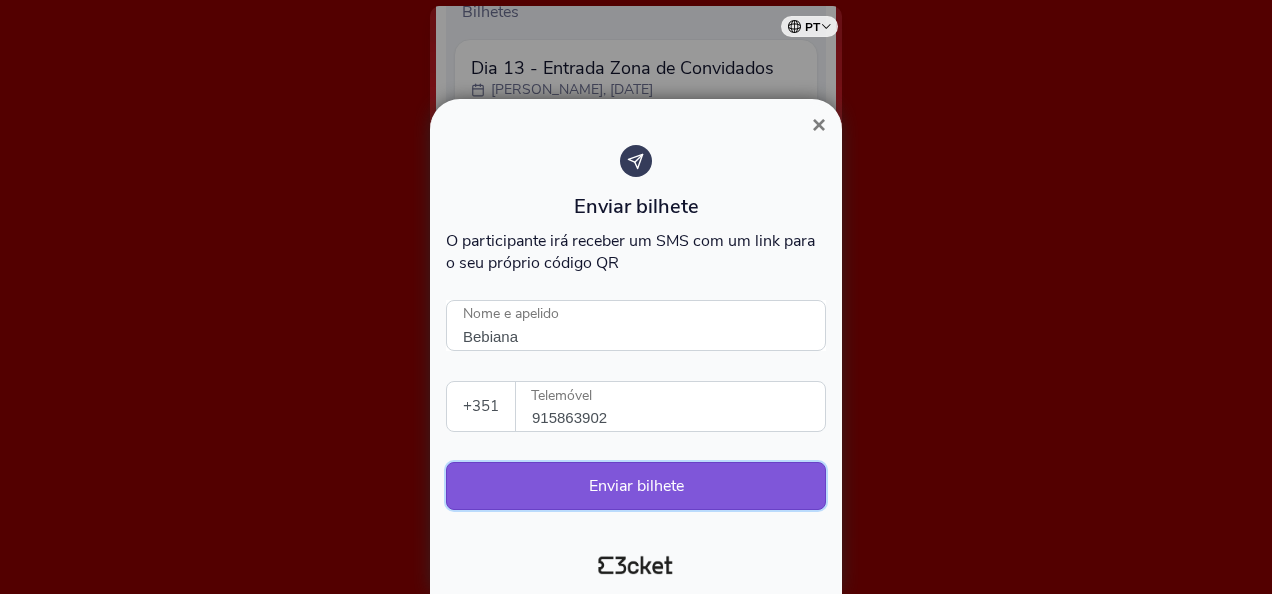 click on "Enviar bilhete" at bounding box center (636, 486) 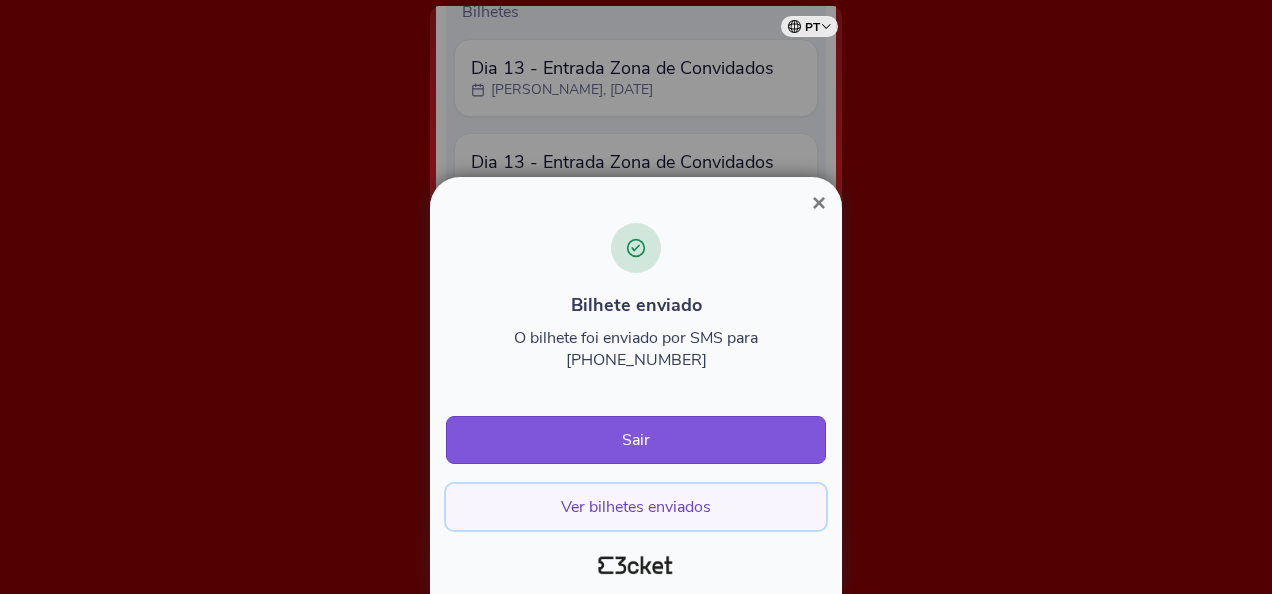 click on "Ver bilhetes enviados" at bounding box center (636, 507) 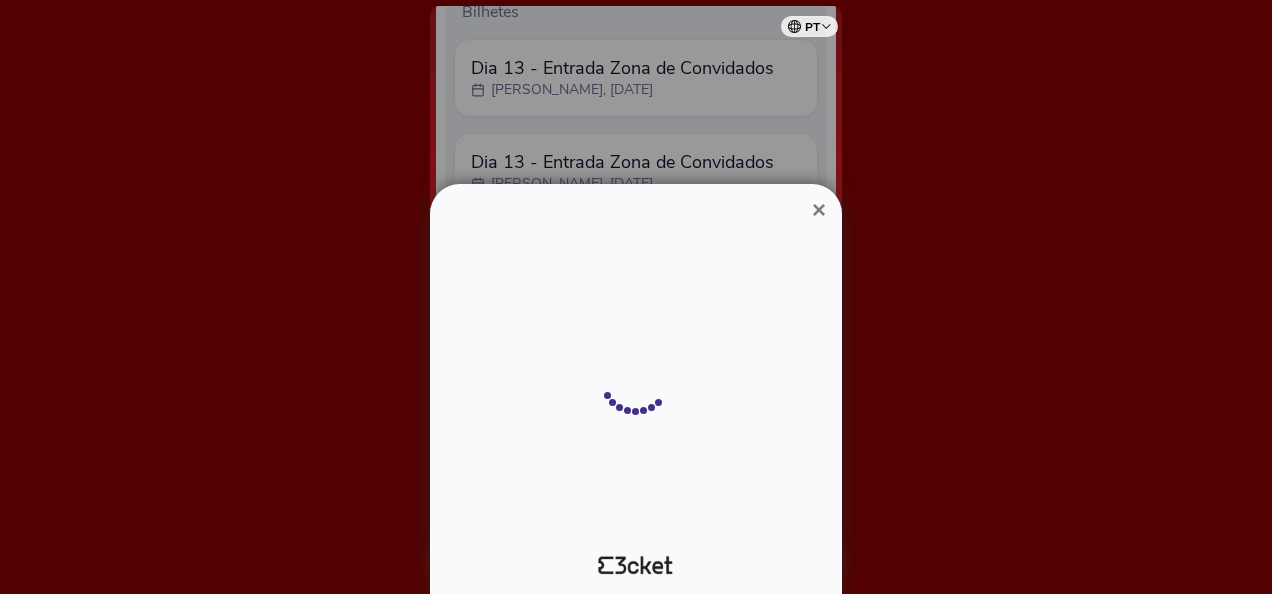 click at bounding box center [636, 380] 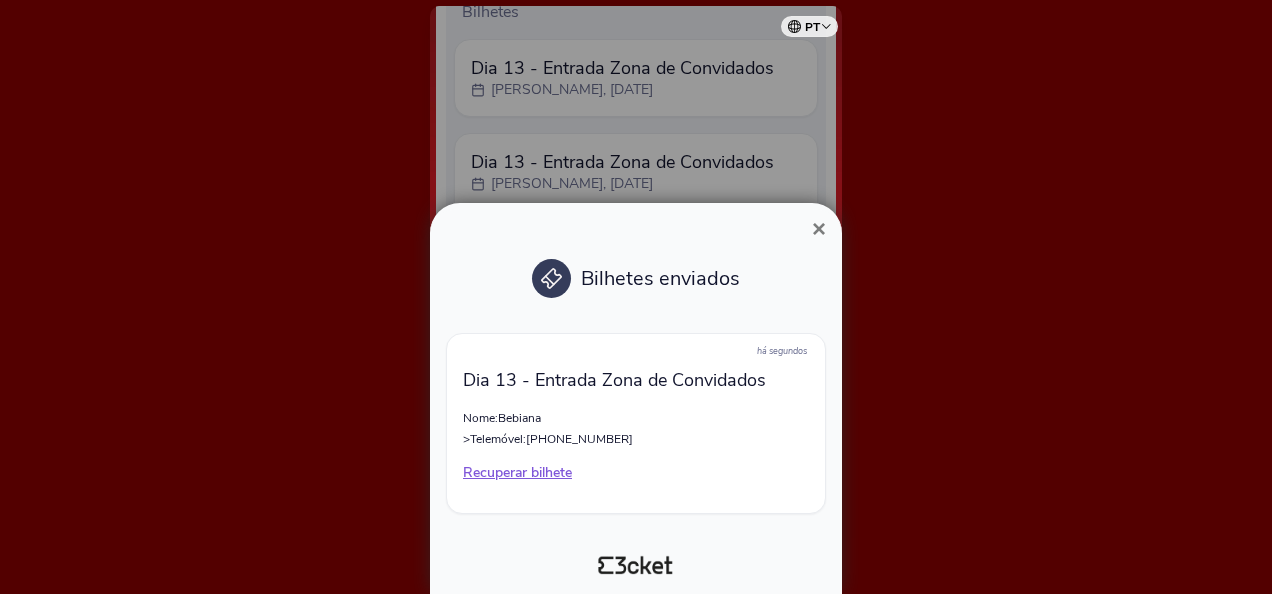 click on "×" at bounding box center (819, 229) 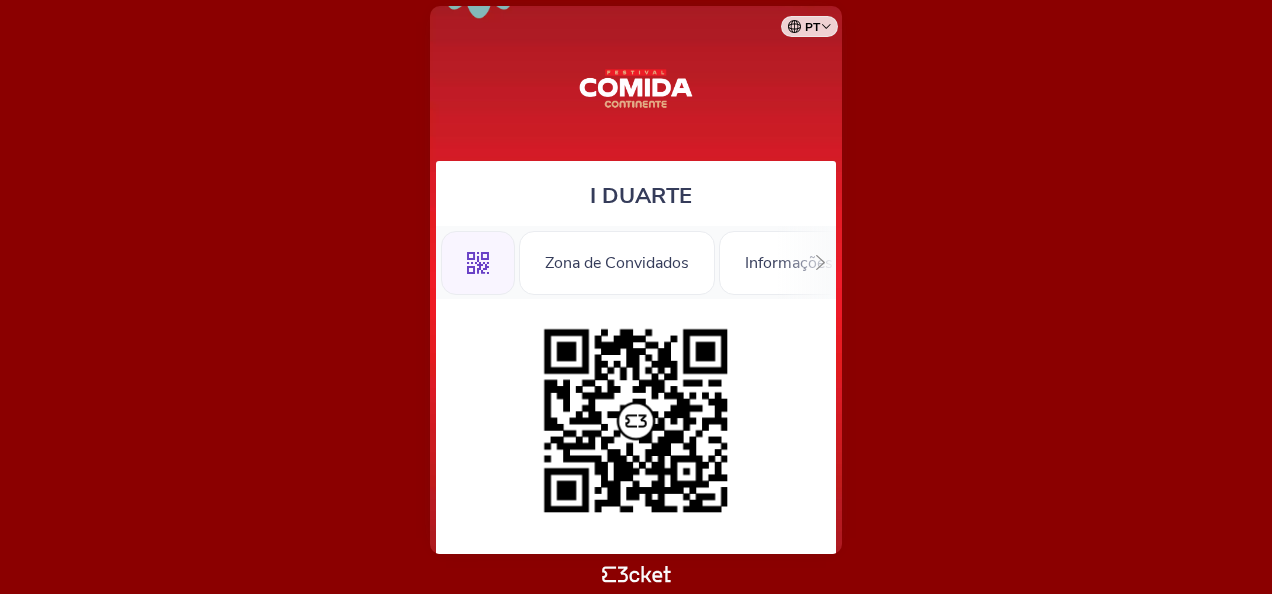 click at bounding box center [636, 421] 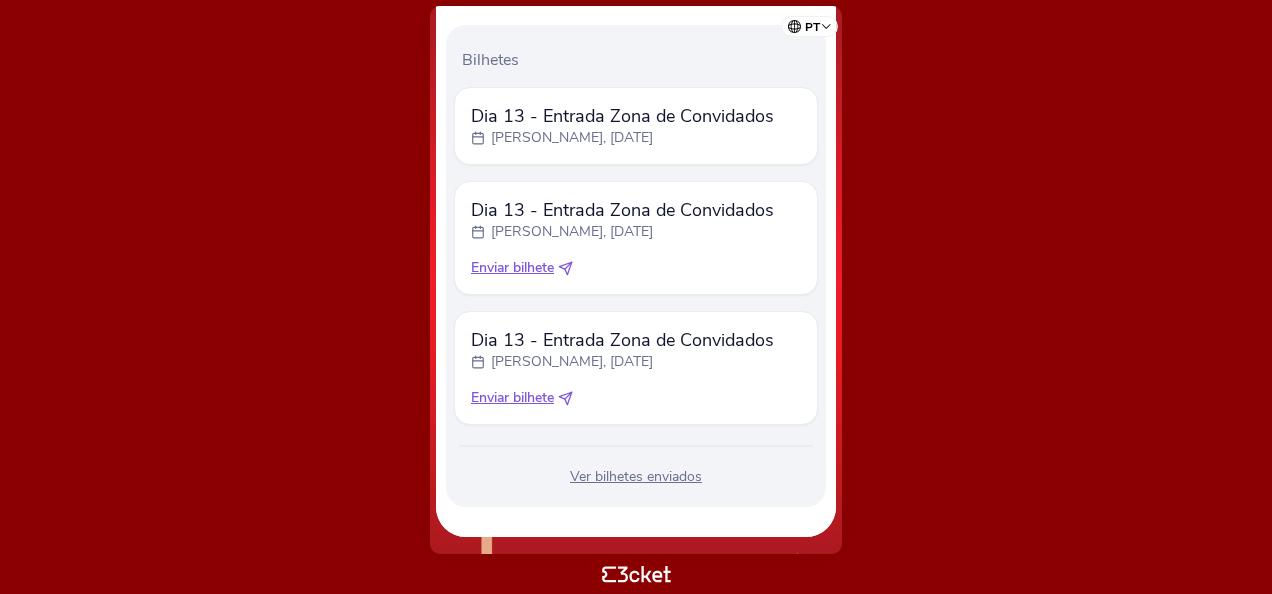 click on "Enviar bilhete" at bounding box center [512, 268] 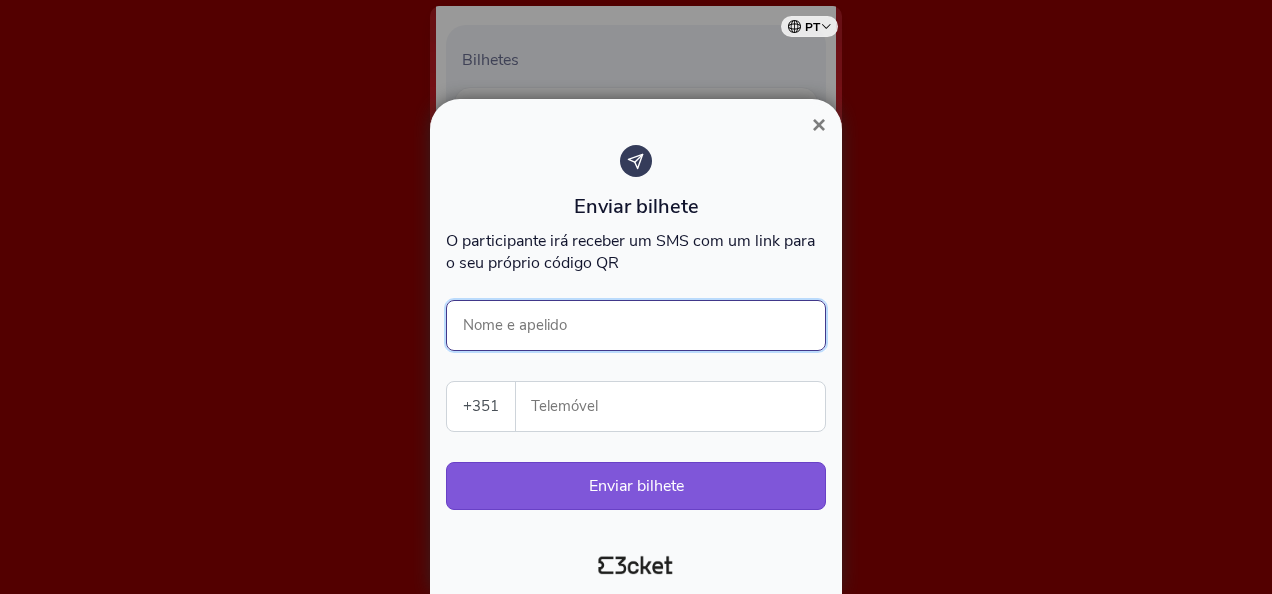 click on "Nome e apelido" at bounding box center (636, 325) 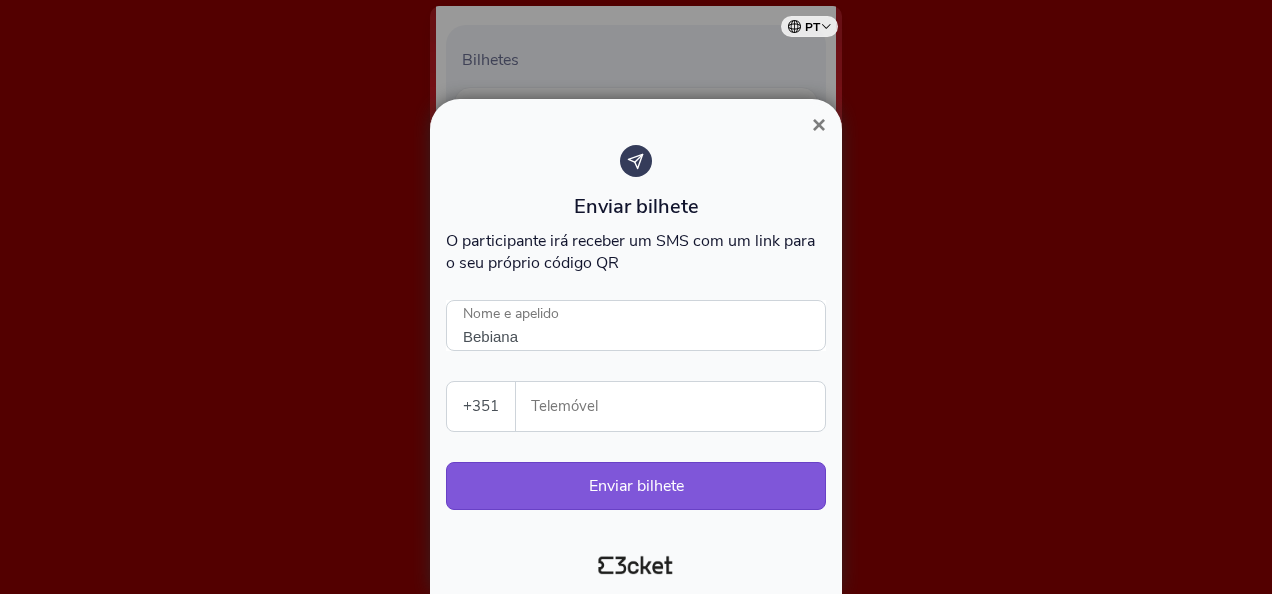 type on "915863902" 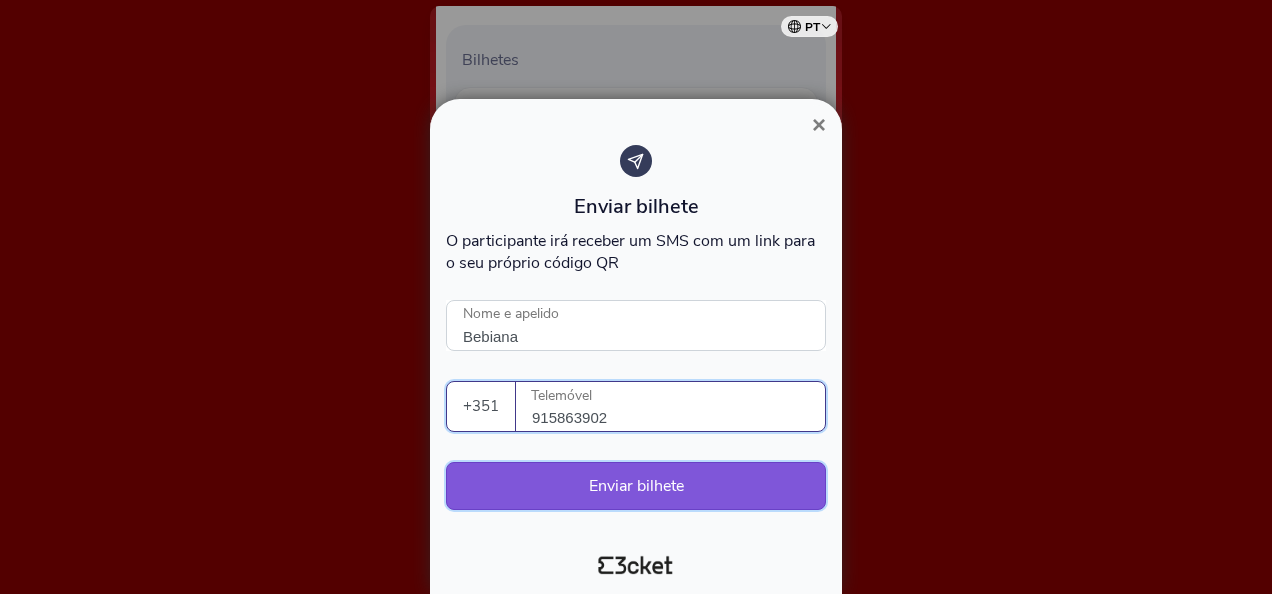 click on "Enviar bilhete" at bounding box center [636, 486] 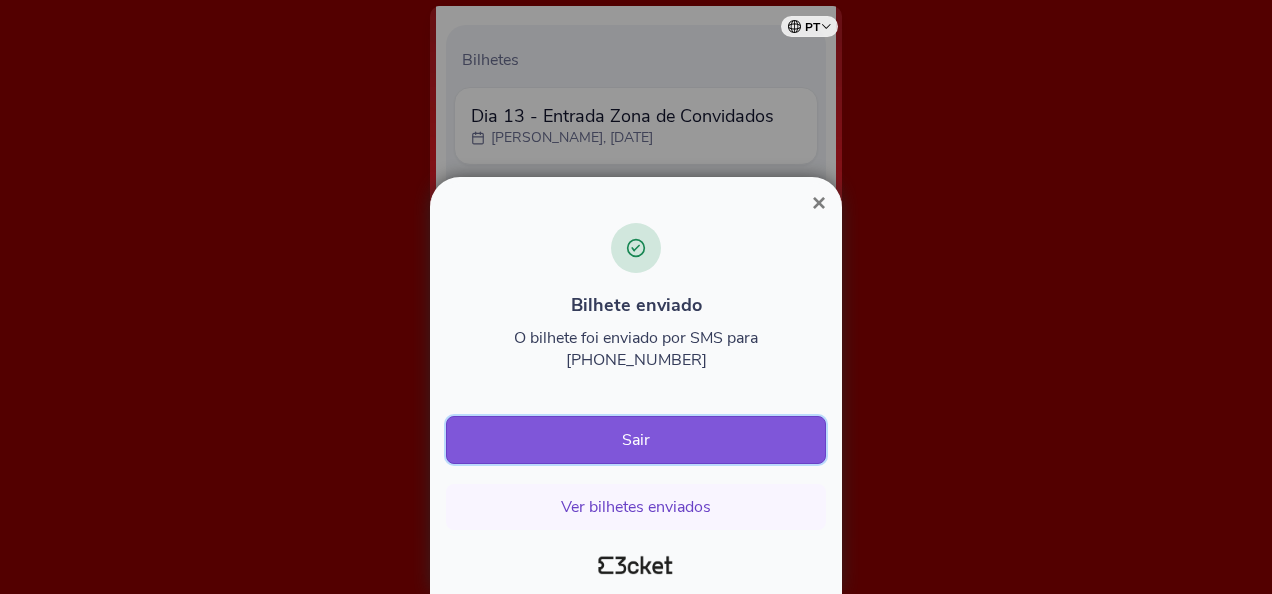 click on "Sair" at bounding box center [636, 440] 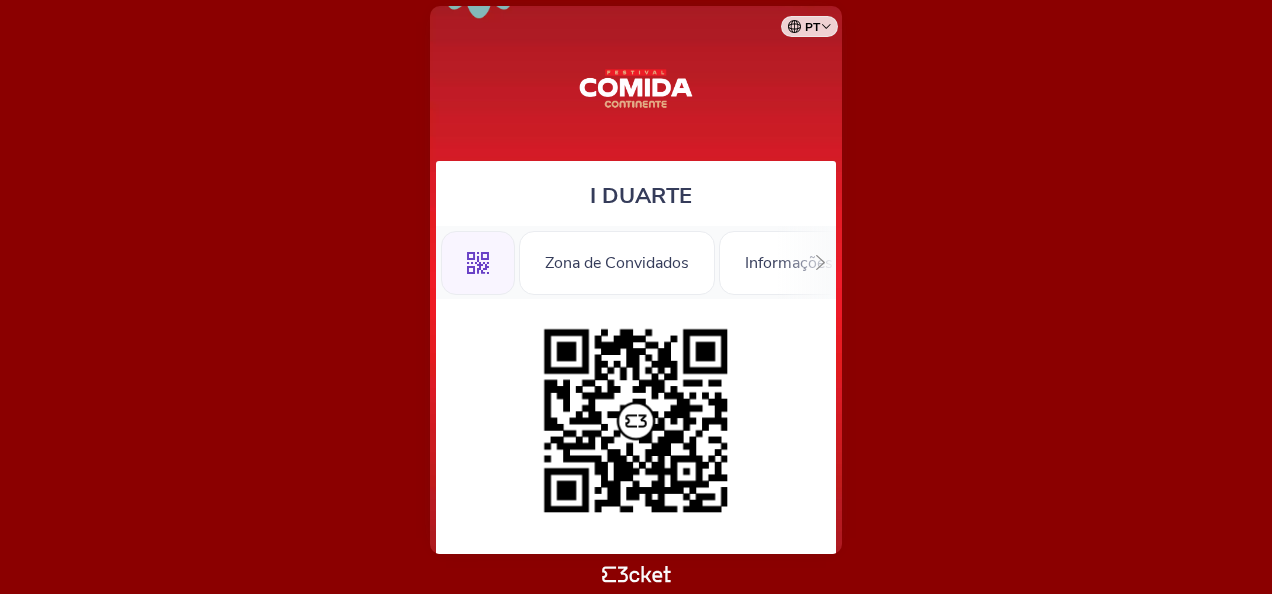 scroll, scrollTop: 0, scrollLeft: 0, axis: both 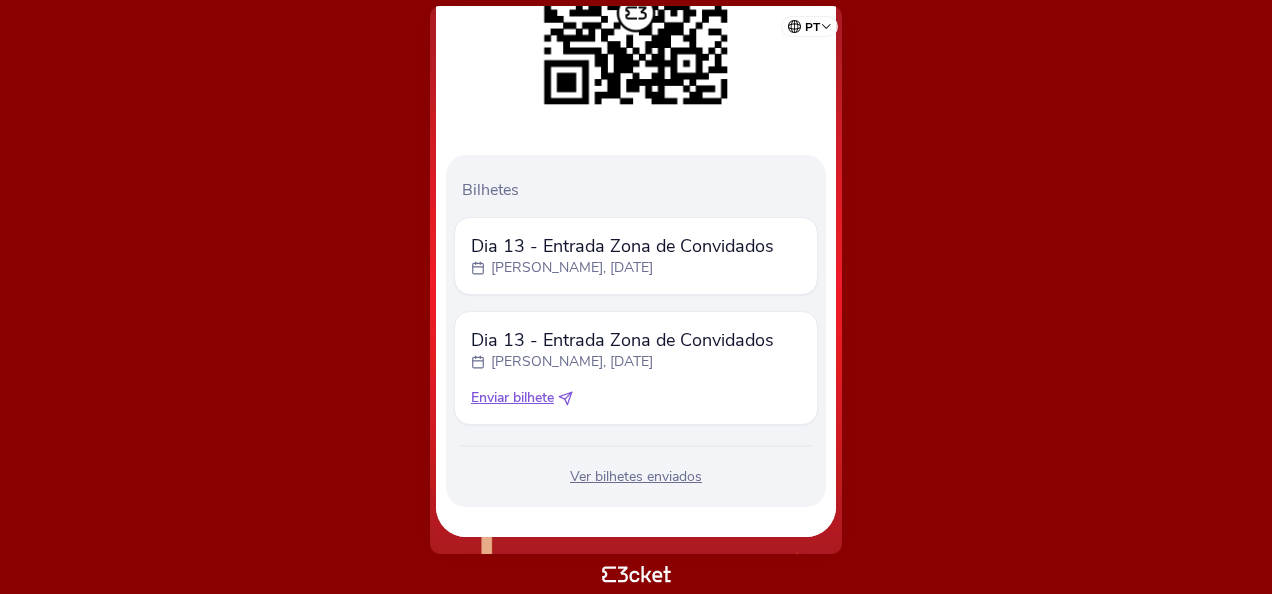 click on "Enviar bilhete" at bounding box center (512, 398) 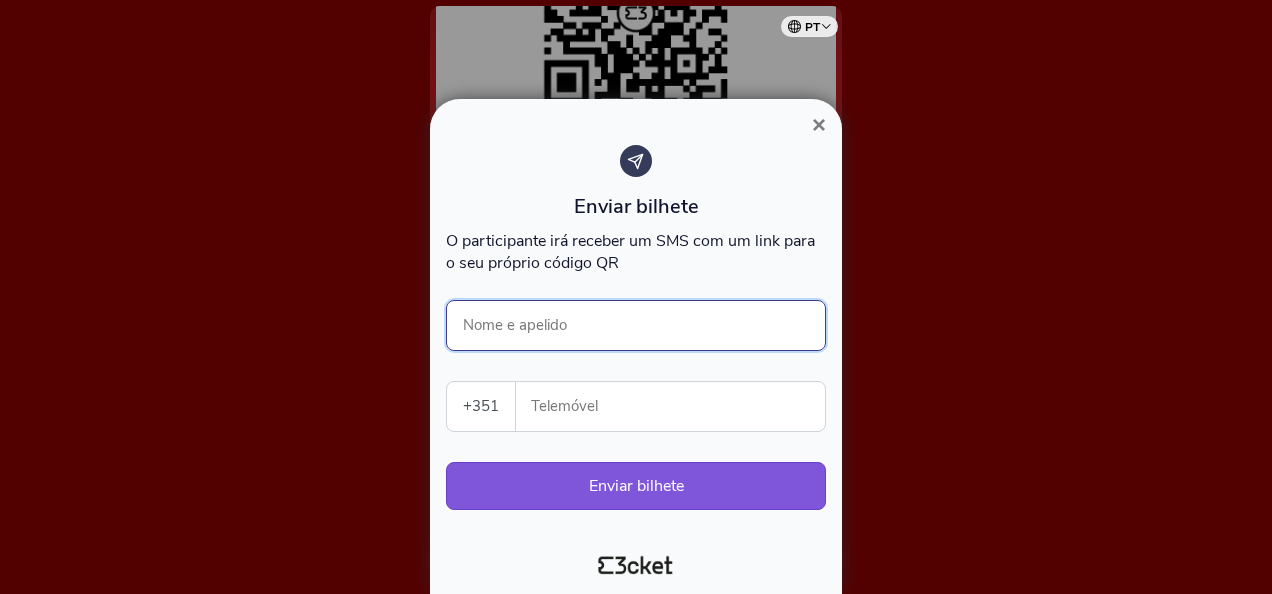 click on "Nome e apelido" at bounding box center [636, 325] 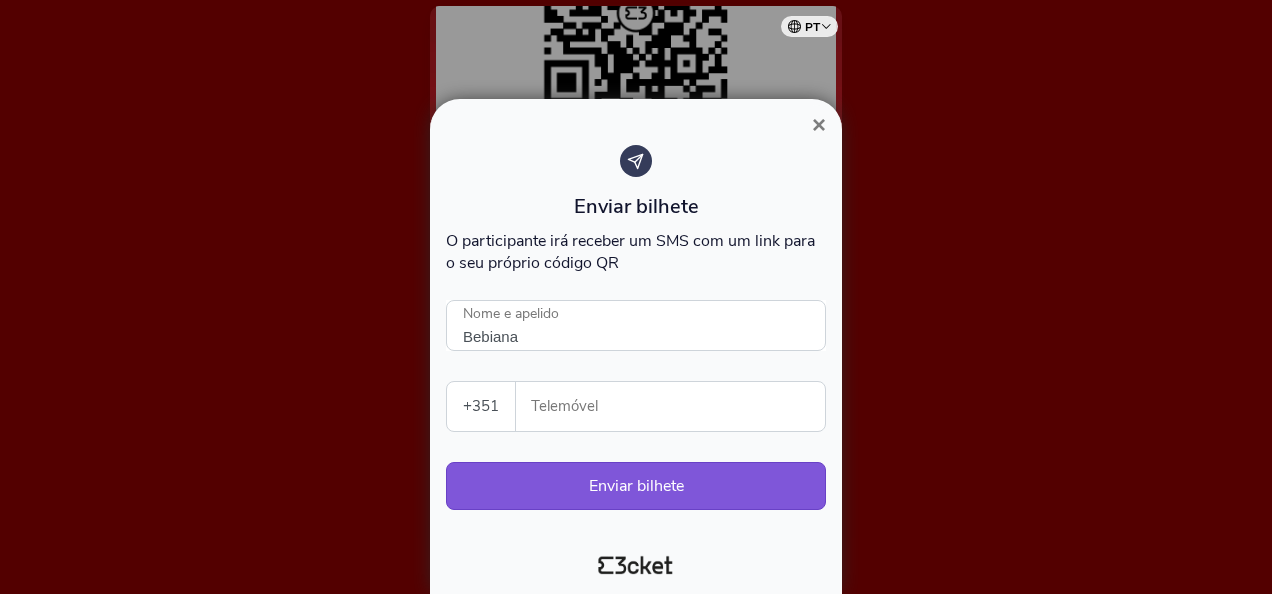 type on "915863902" 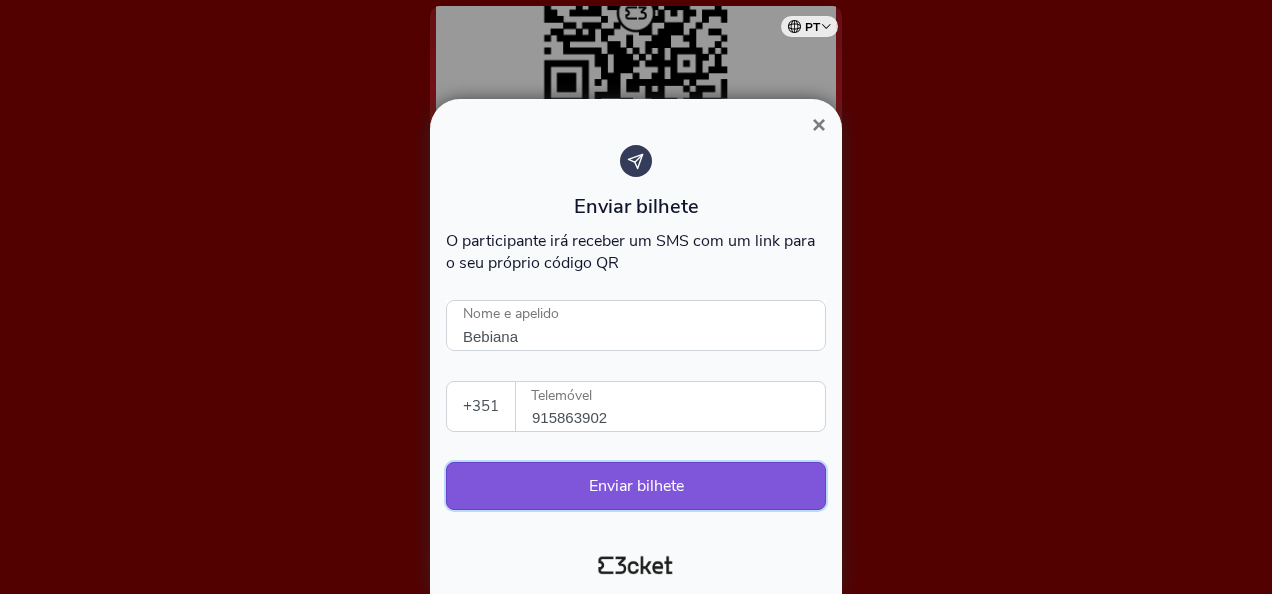 click on "Enviar bilhete" at bounding box center [636, 486] 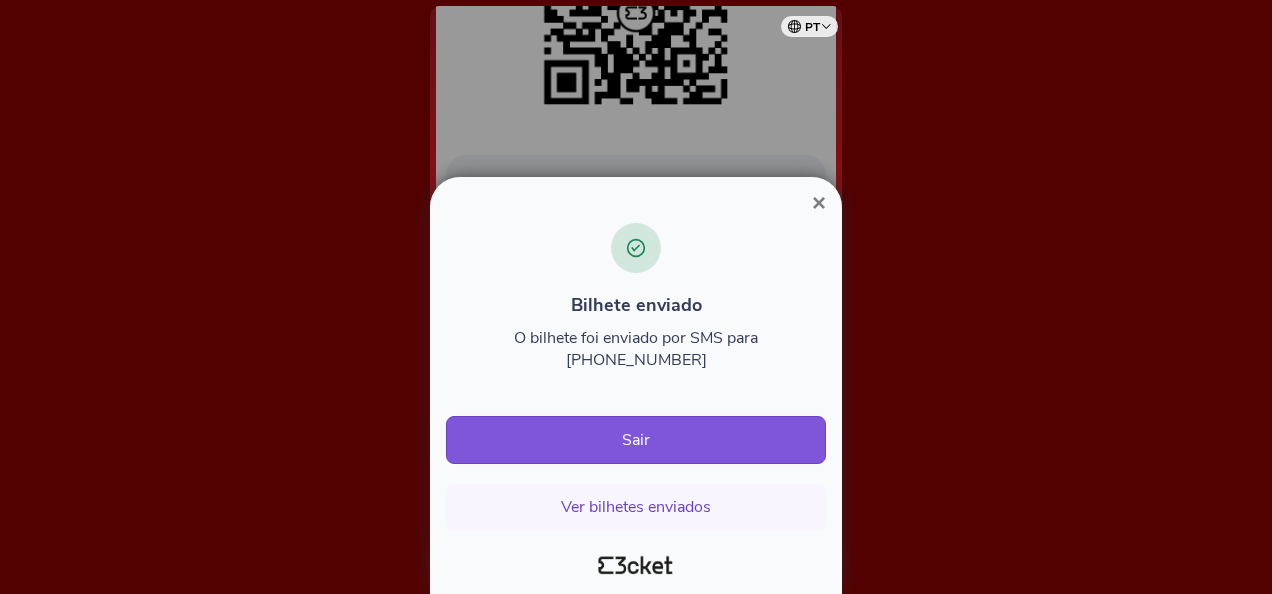 click on "×" at bounding box center [819, 202] 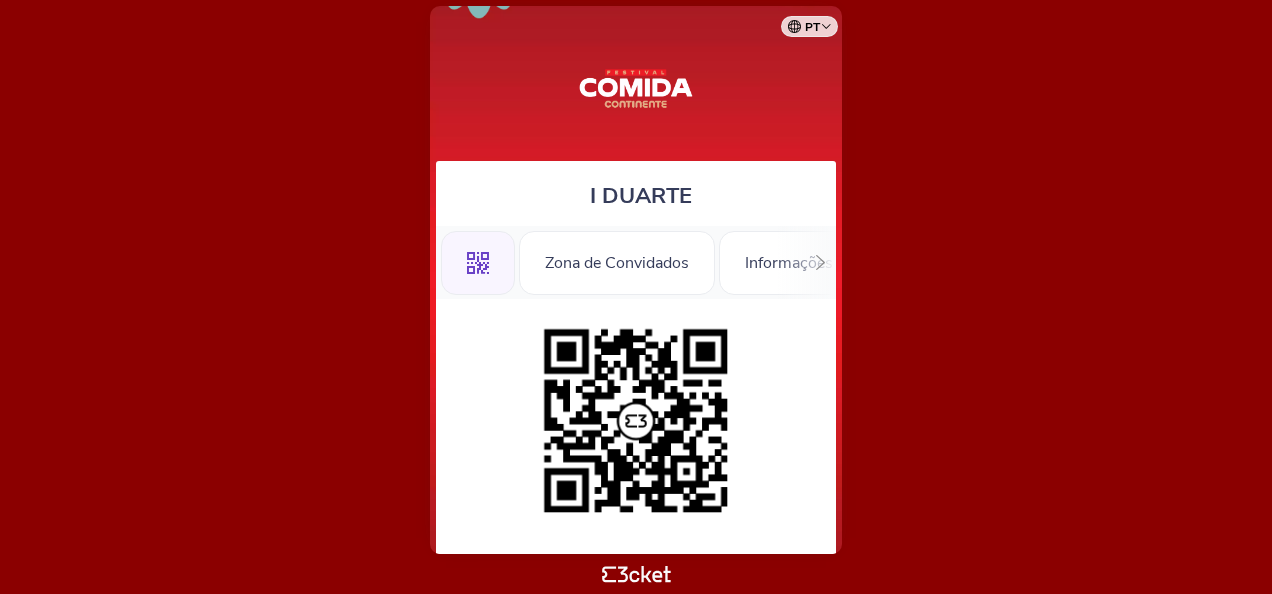 scroll, scrollTop: 0, scrollLeft: 0, axis: both 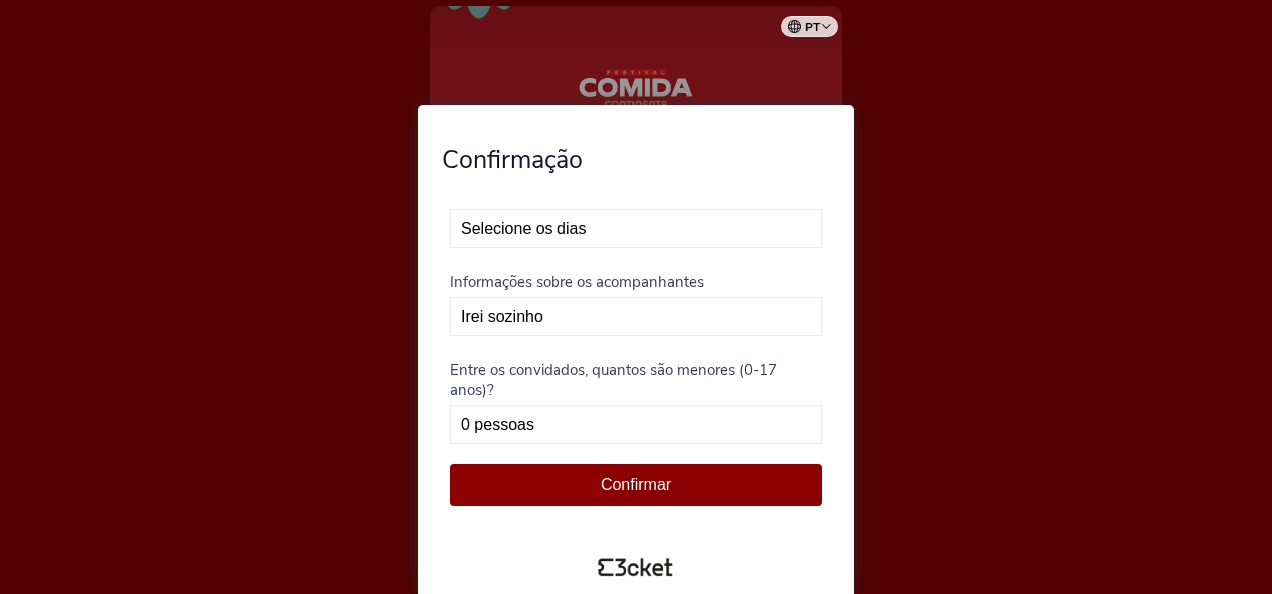 click on "Selecione os dias
Não vou poder estar presente
Exclusivo dia 12 - Esgotado
Exclusivo dia 13" at bounding box center (636, 228) 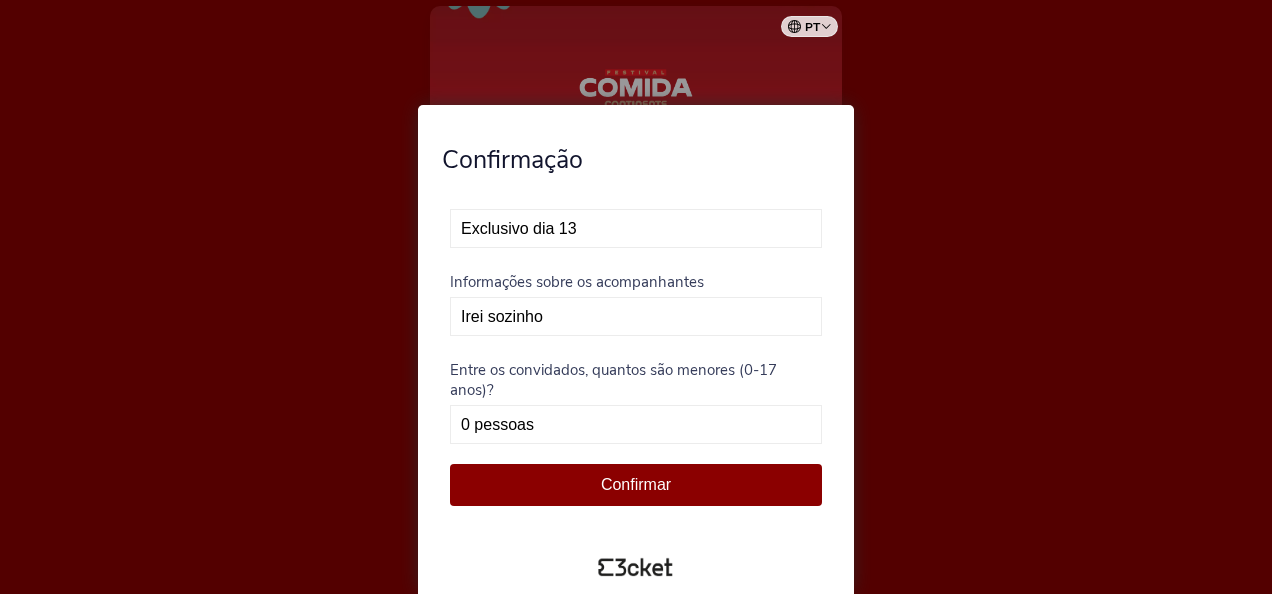 click on "Selecione os dias
Não vou poder estar presente
Exclusivo dia 12 - Esgotado
Exclusivo dia 13" at bounding box center [636, 228] 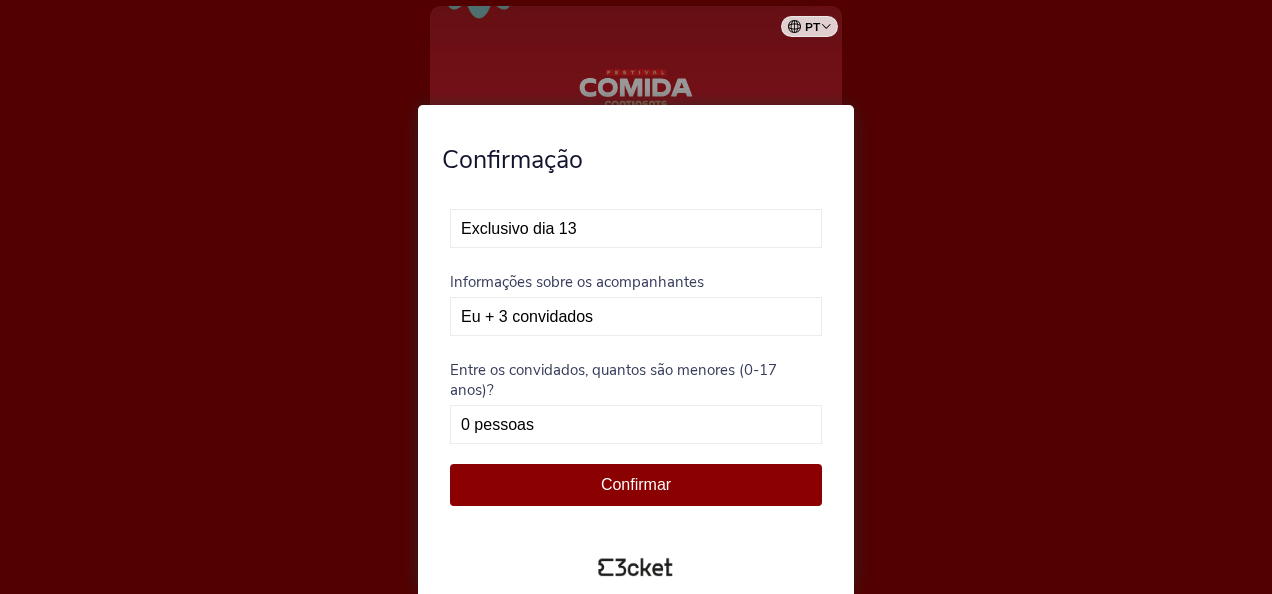 click on "Confirmar" at bounding box center (636, 485) 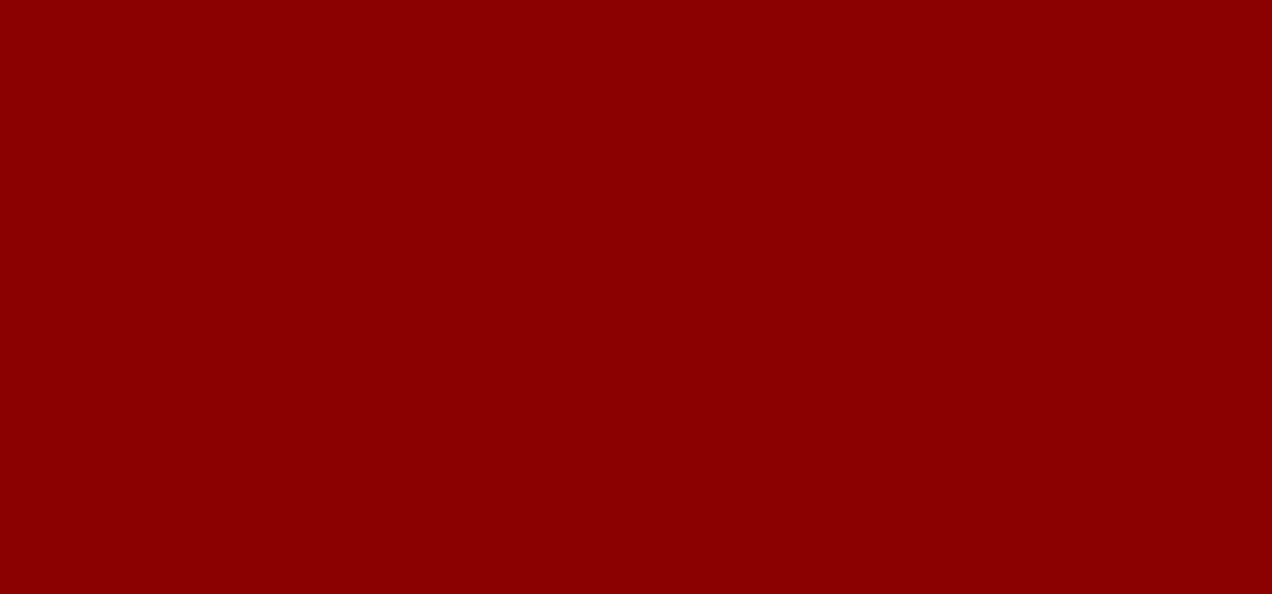 scroll, scrollTop: 0, scrollLeft: 0, axis: both 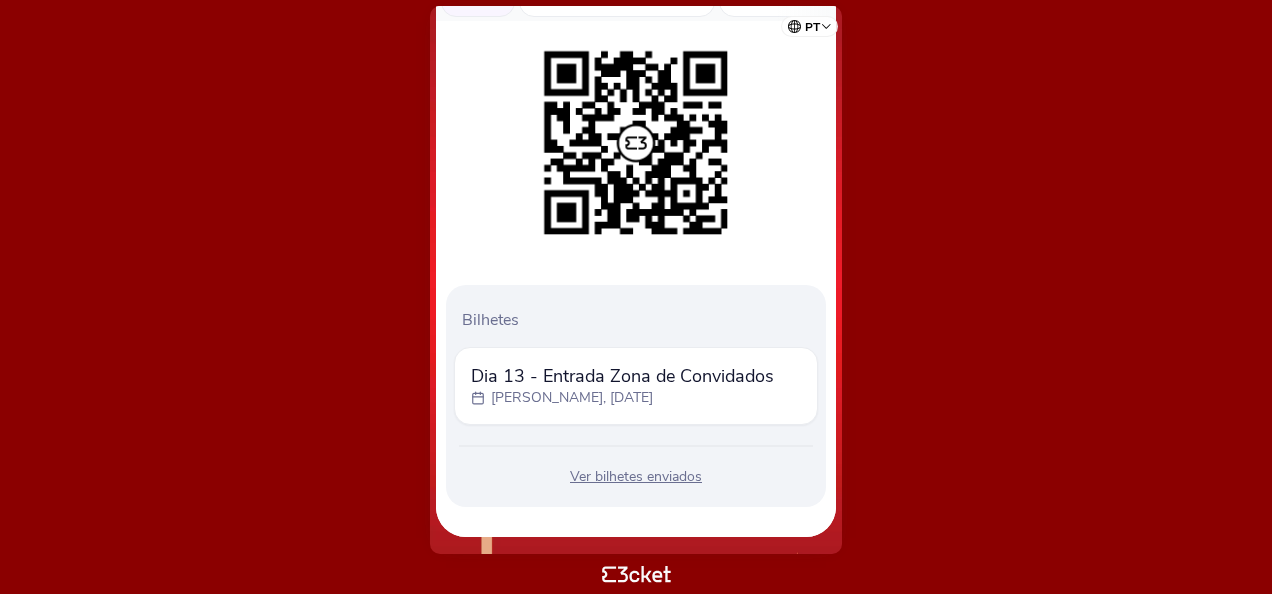 click on "Dia 13 - Entrada Zona de Convidados" at bounding box center [622, 376] 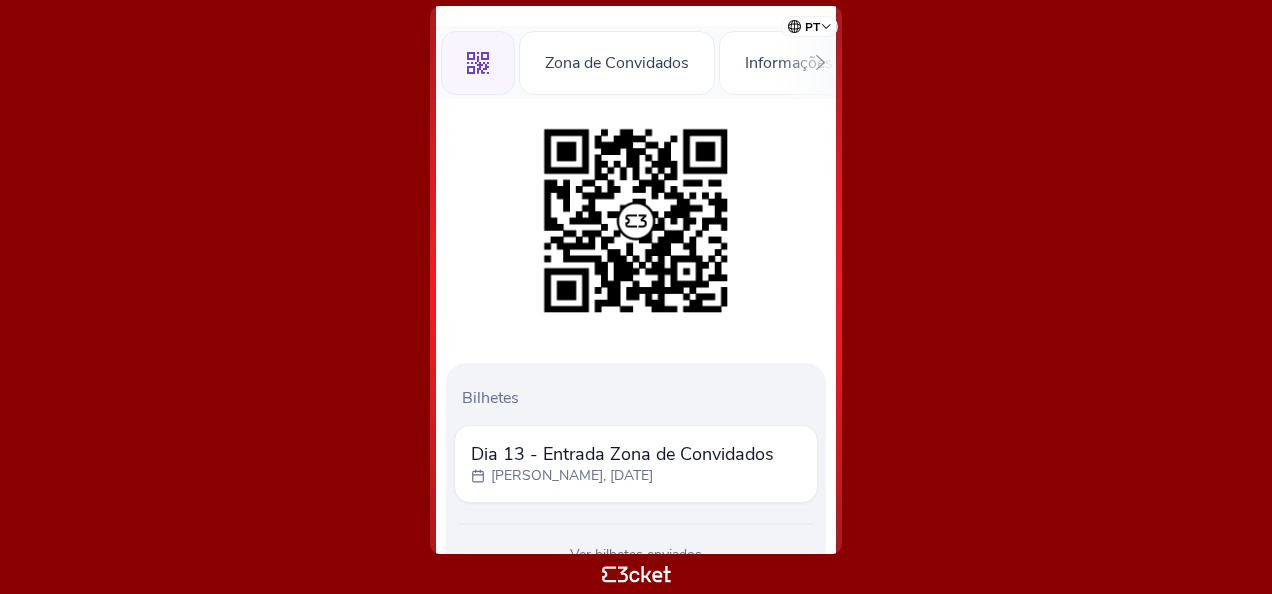 scroll, scrollTop: 278, scrollLeft: 0, axis: vertical 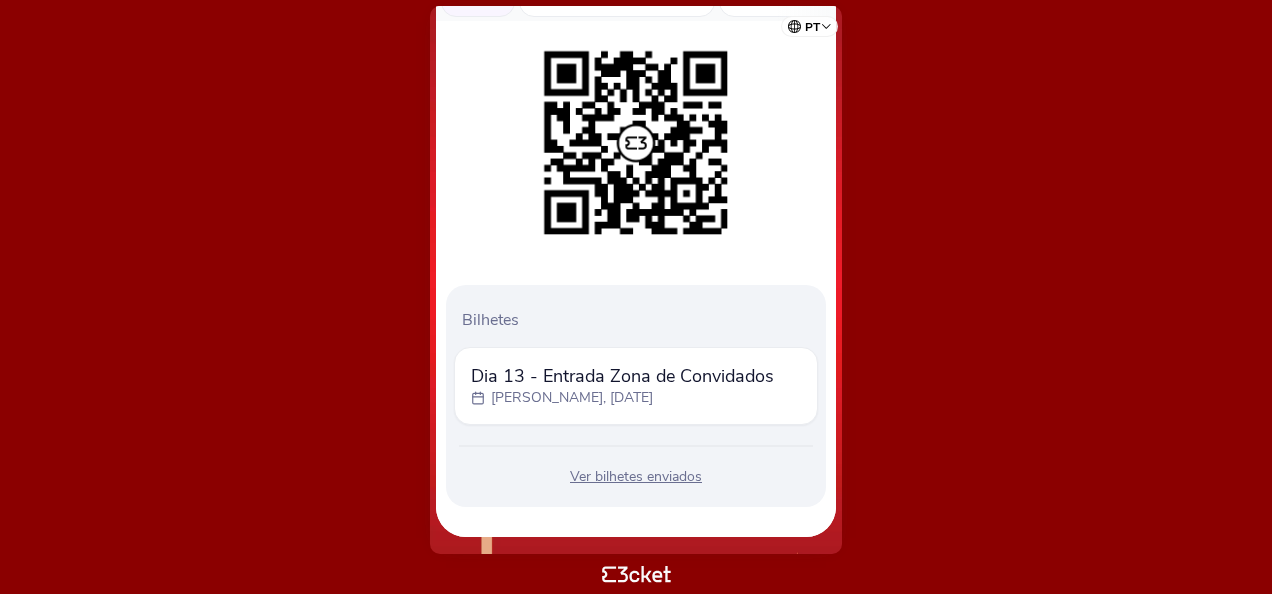 click on "Ver bilhetes enviados" at bounding box center [636, 477] 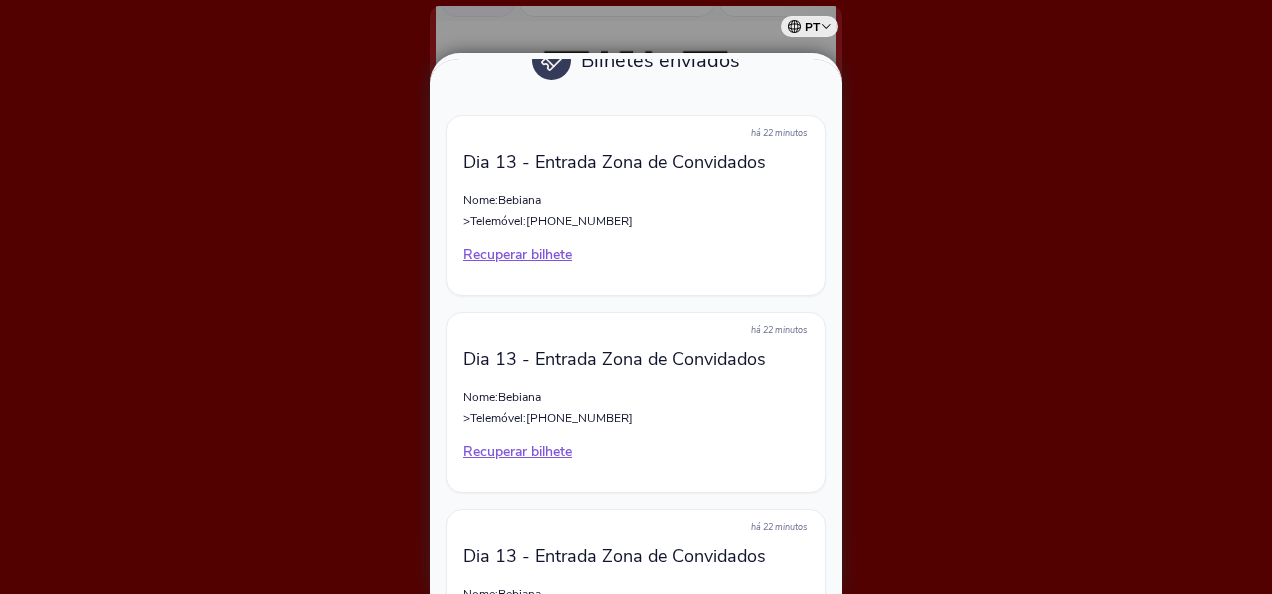 scroll, scrollTop: 0, scrollLeft: 0, axis: both 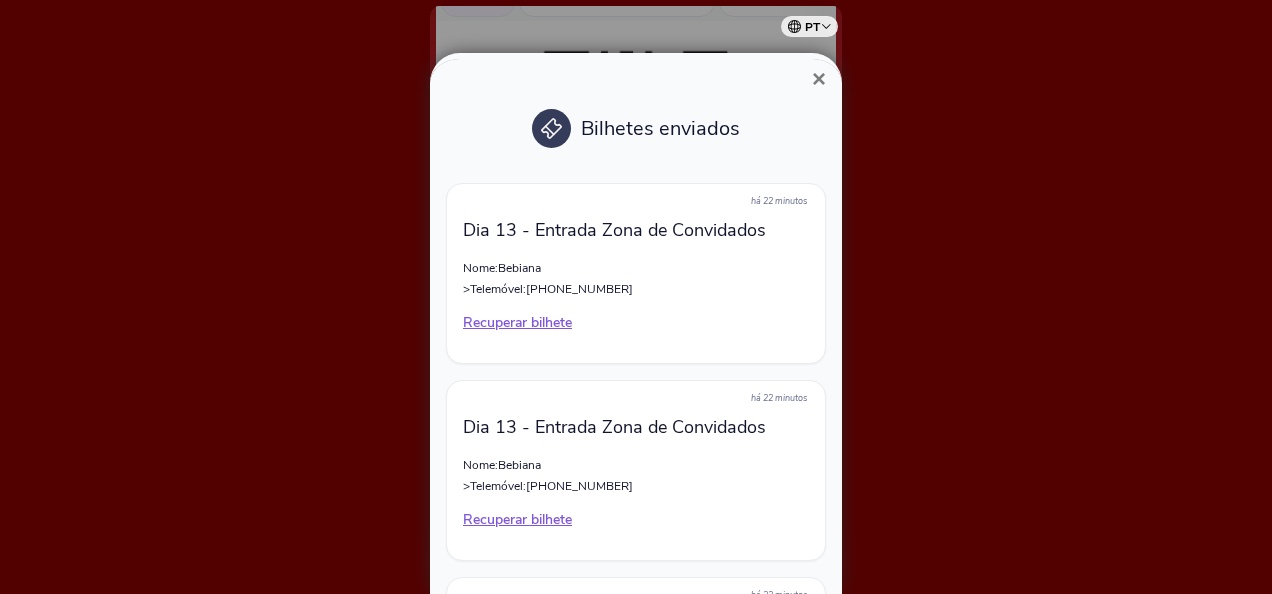 click on "×" at bounding box center (819, 78) 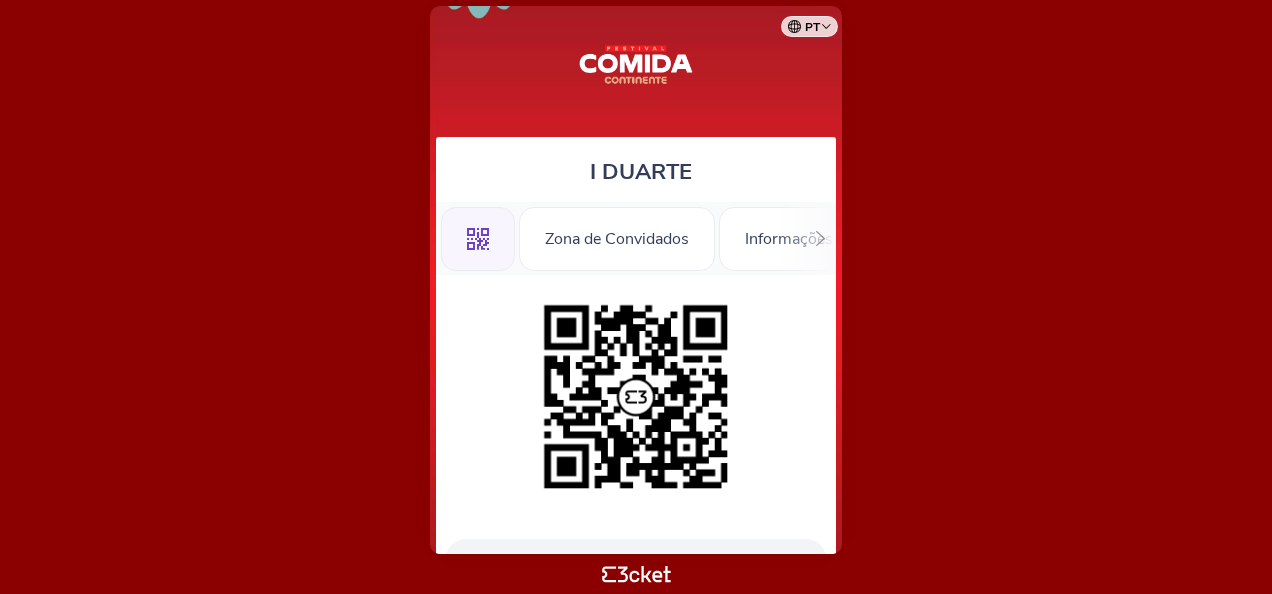 scroll, scrollTop: 22, scrollLeft: 0, axis: vertical 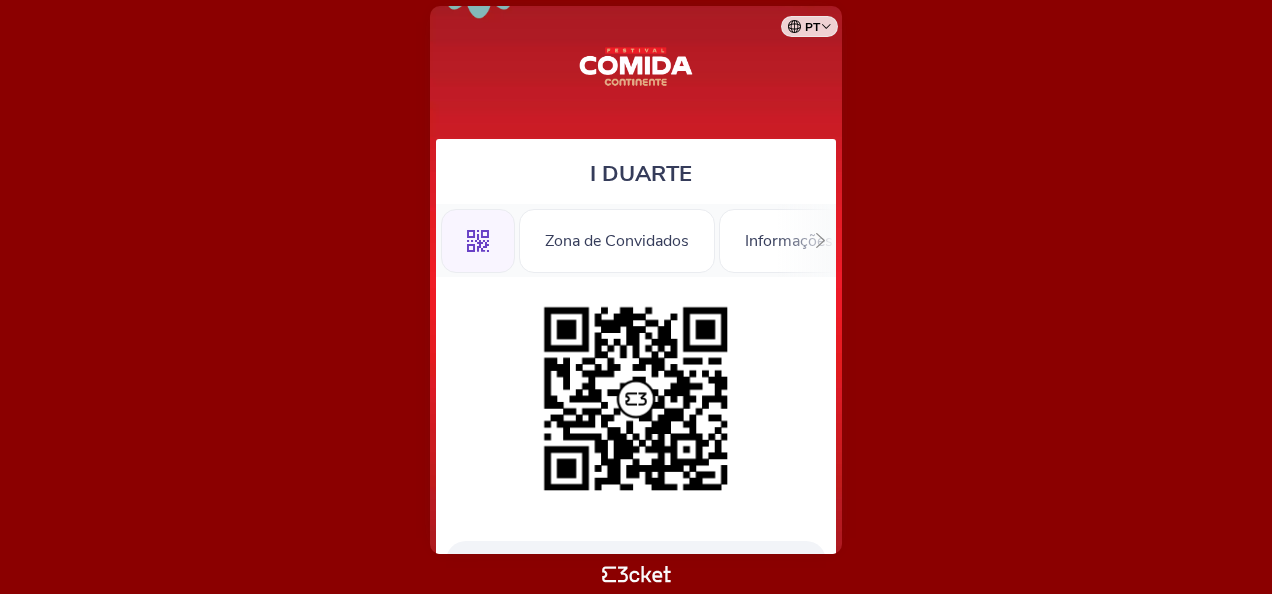 click 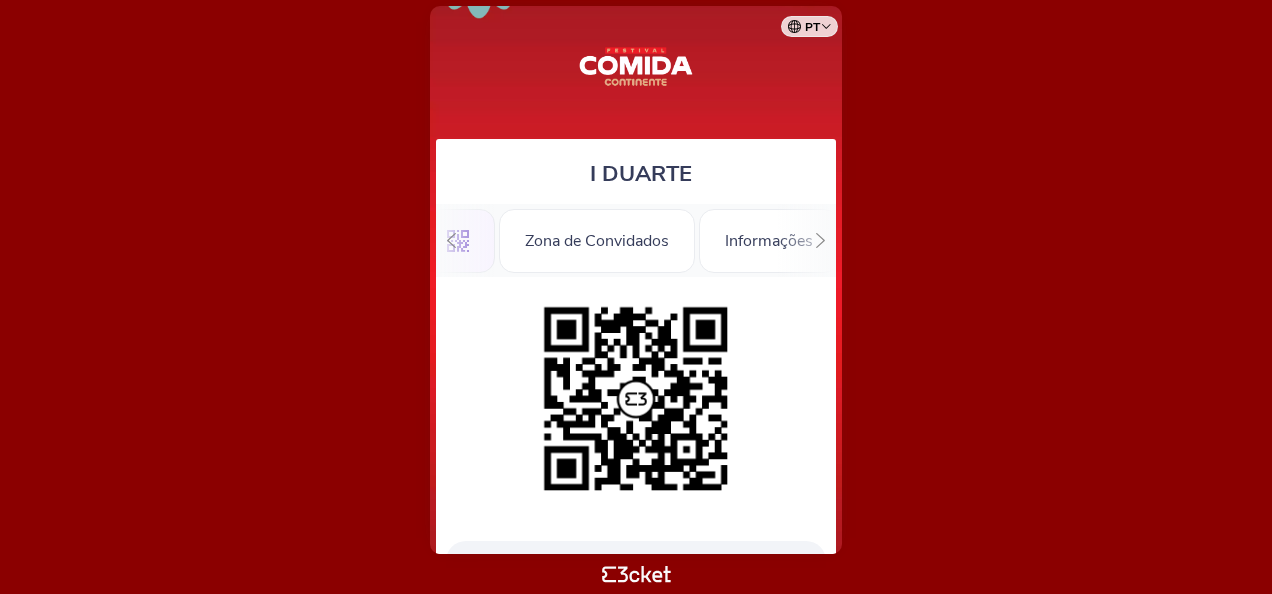 scroll, scrollTop: 0, scrollLeft: 28, axis: horizontal 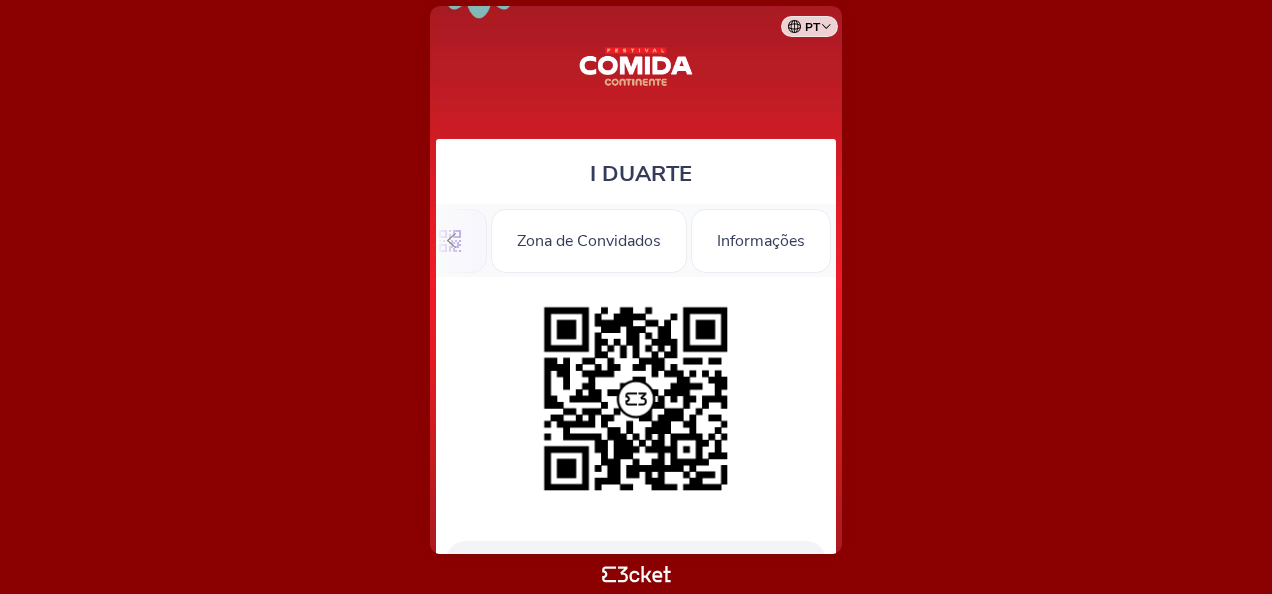 click on "Informações" at bounding box center (761, 241) 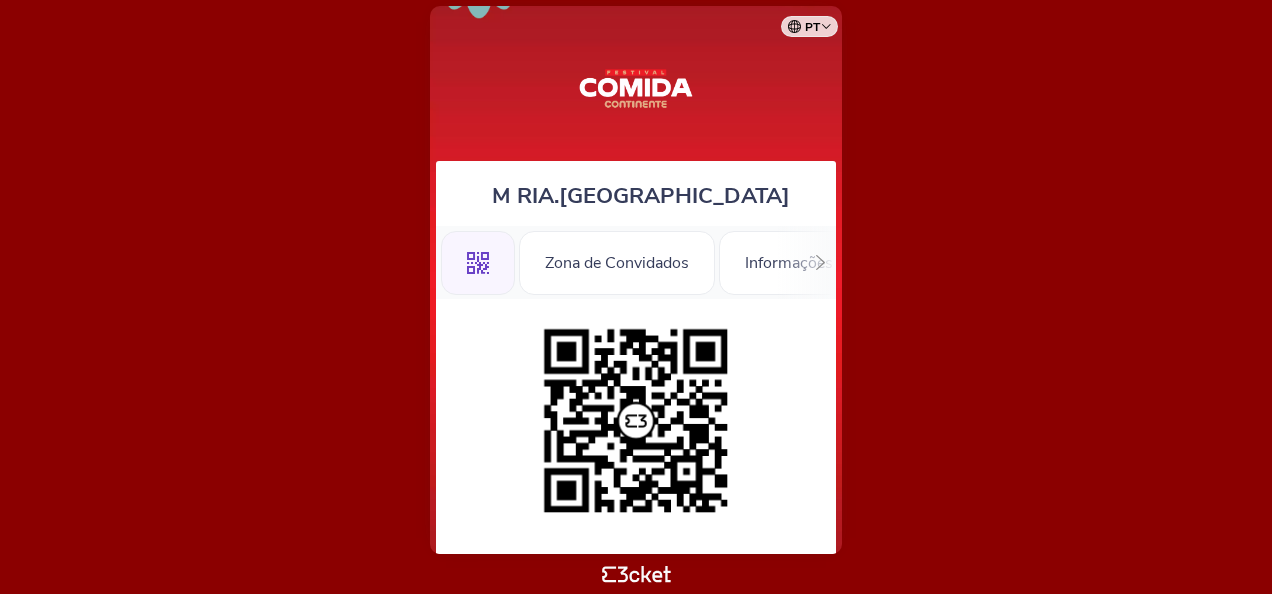 scroll, scrollTop: 0, scrollLeft: 0, axis: both 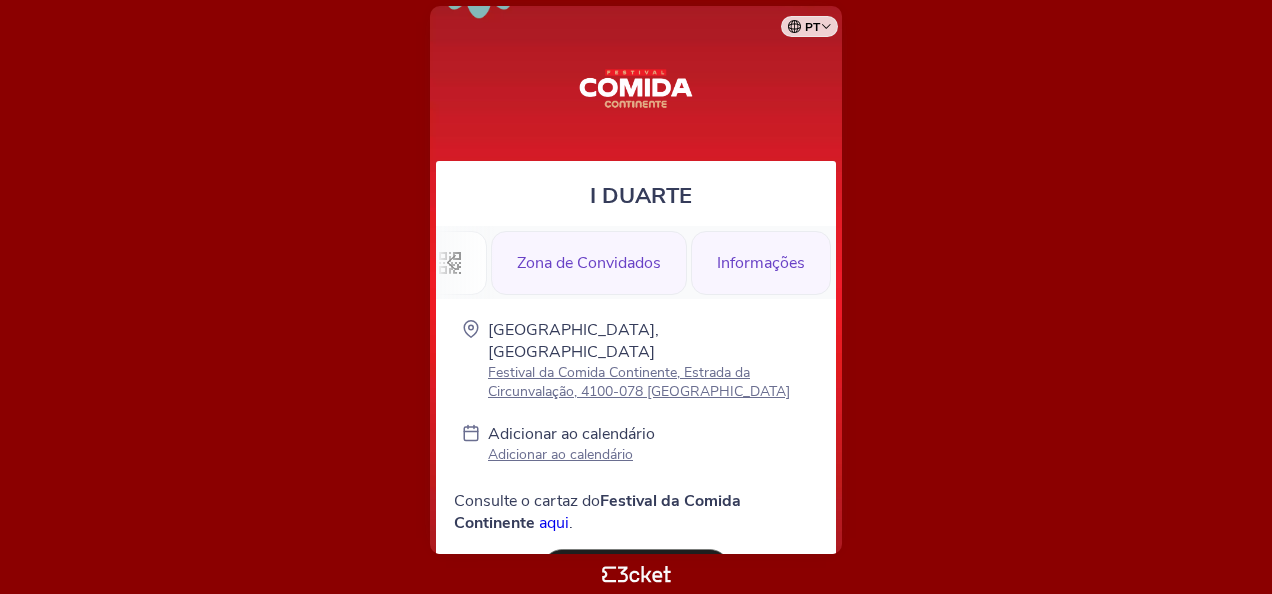 click on "Zona de Convidados" at bounding box center [589, 263] 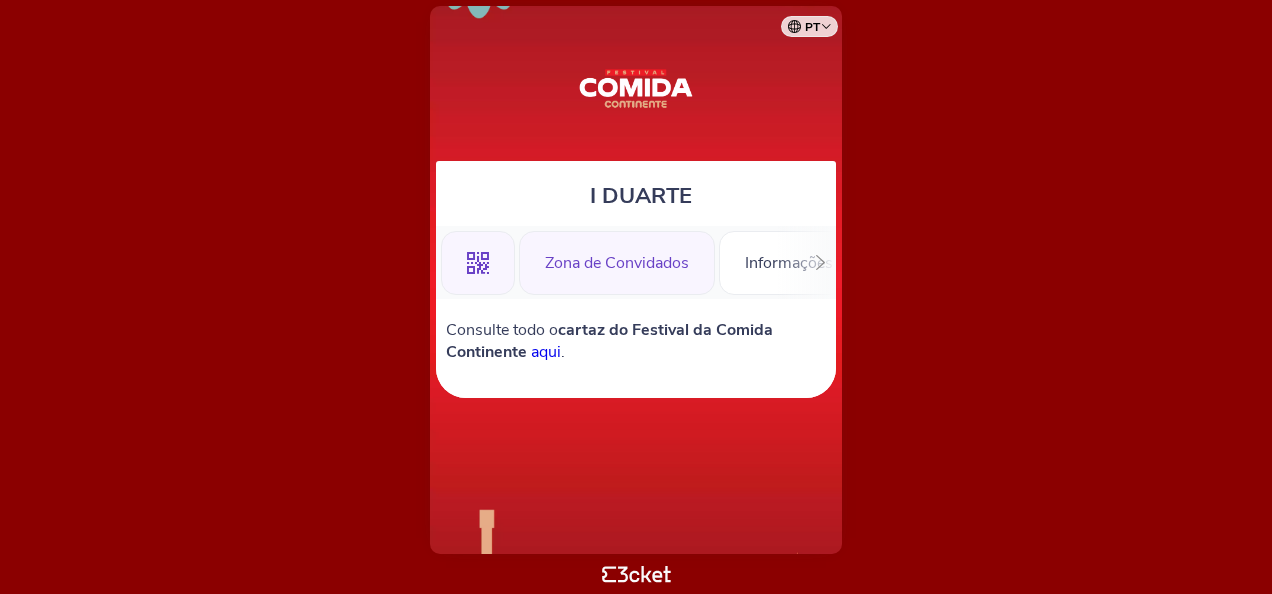 scroll, scrollTop: 0, scrollLeft: 0, axis: both 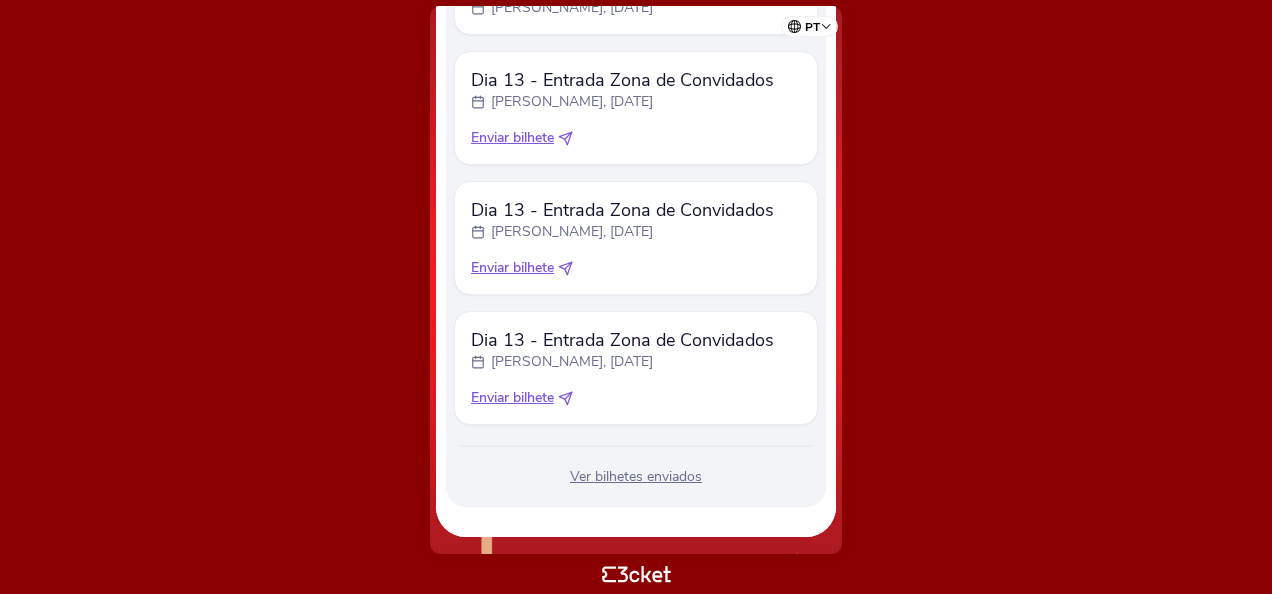 click on "Enviar bilhete" at bounding box center [512, 138] 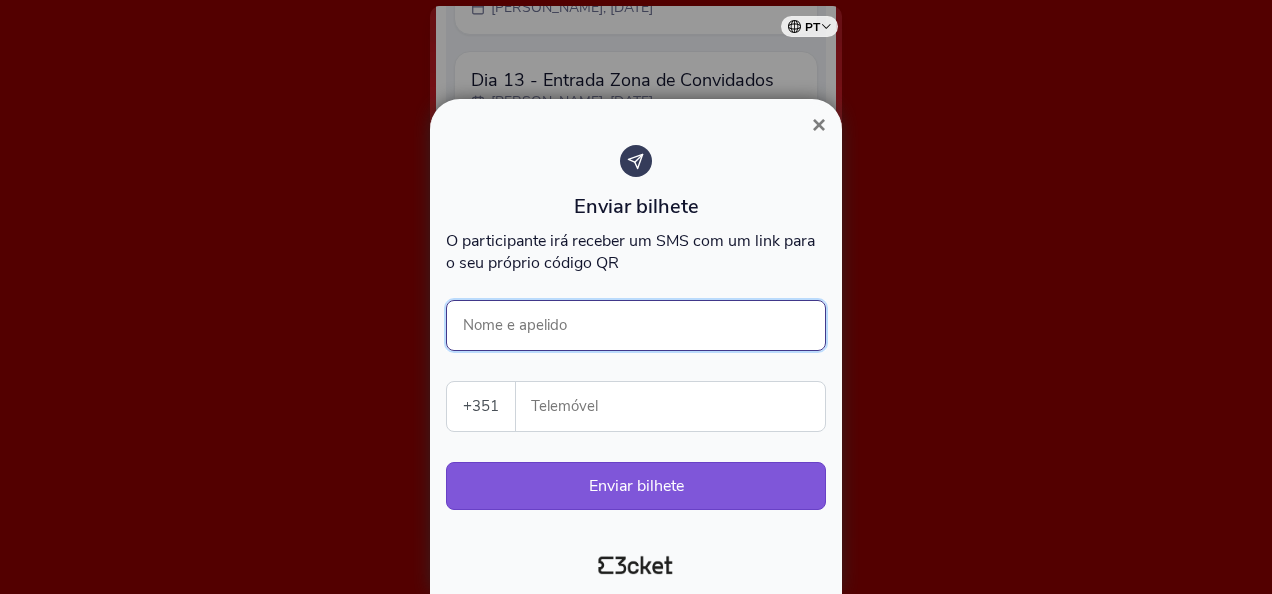 click on "Nome e apelido" at bounding box center [636, 325] 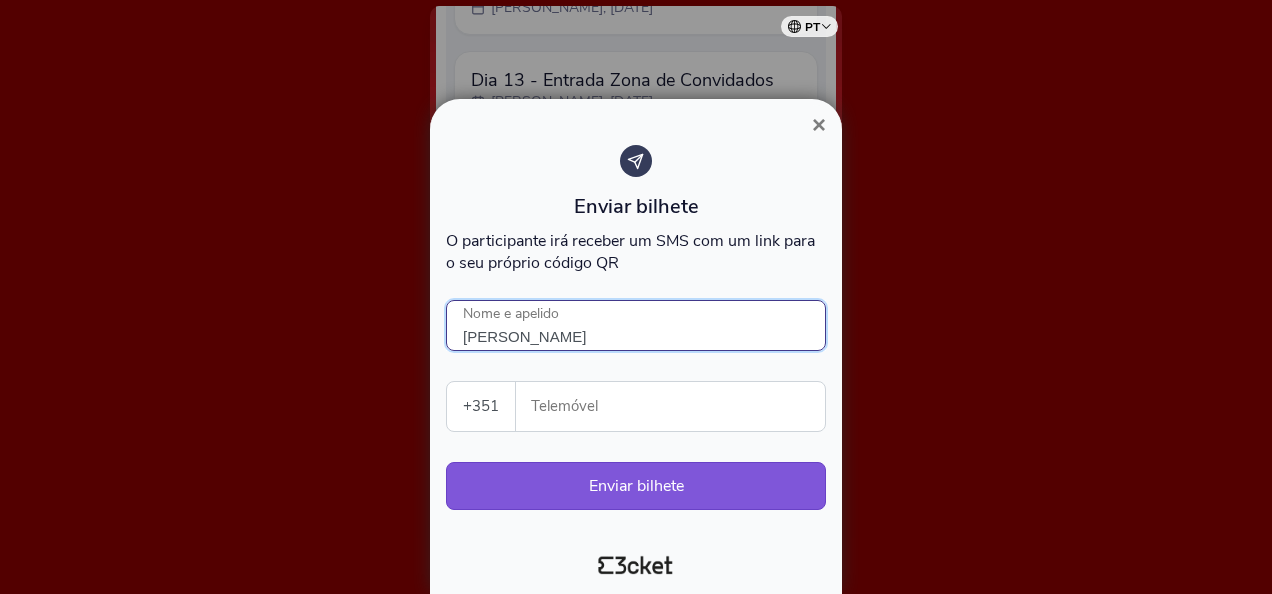 type on "Joaquim Silva" 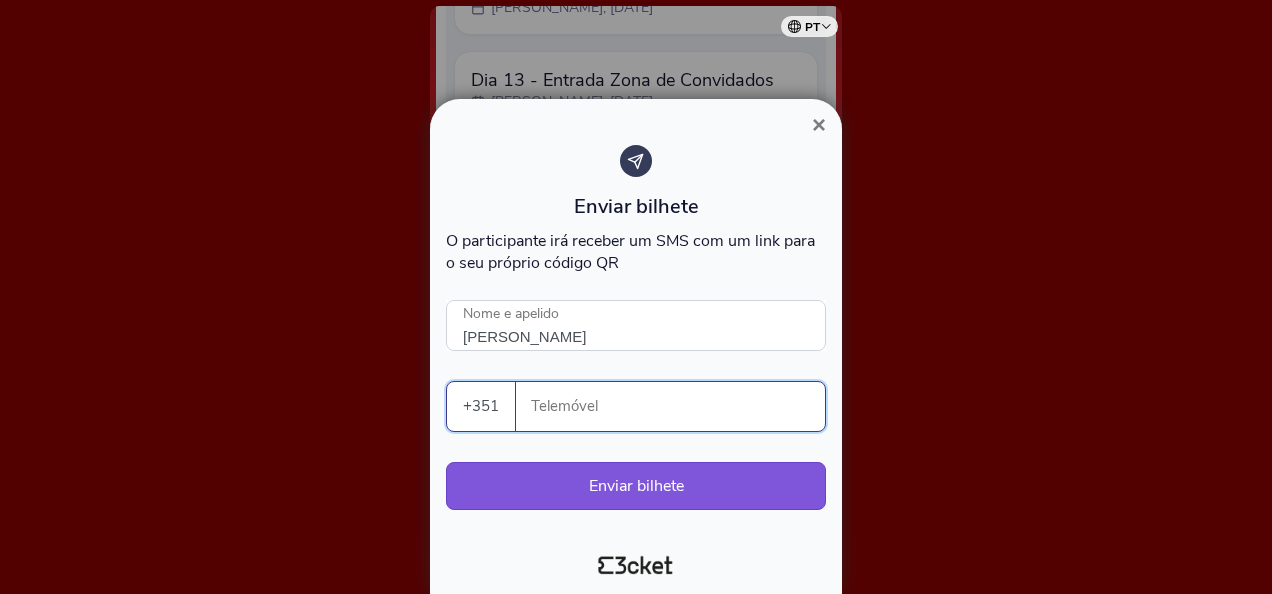 click on "Telemóvel" at bounding box center (678, 406) 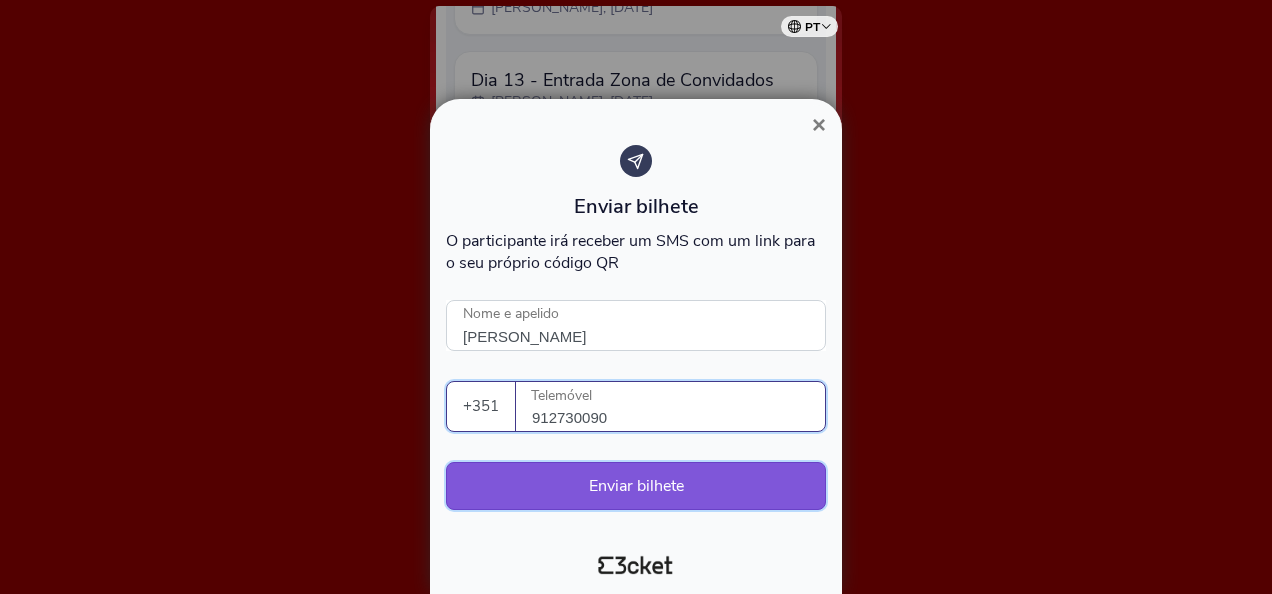 type on "912730090" 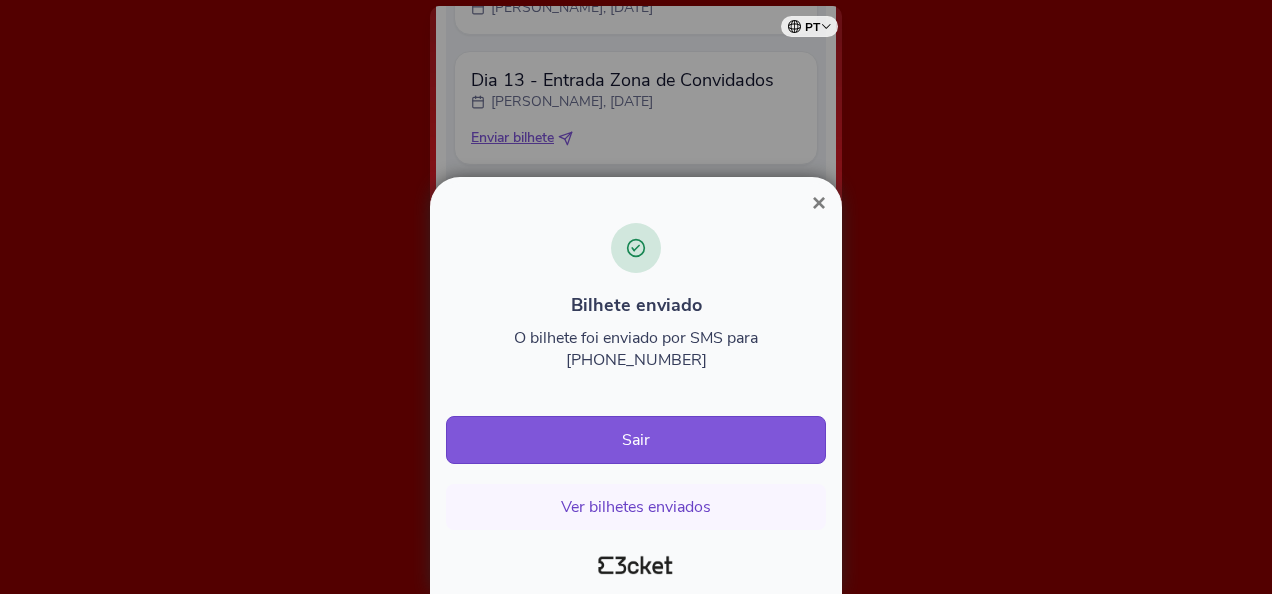 click on "×" at bounding box center [819, 203] 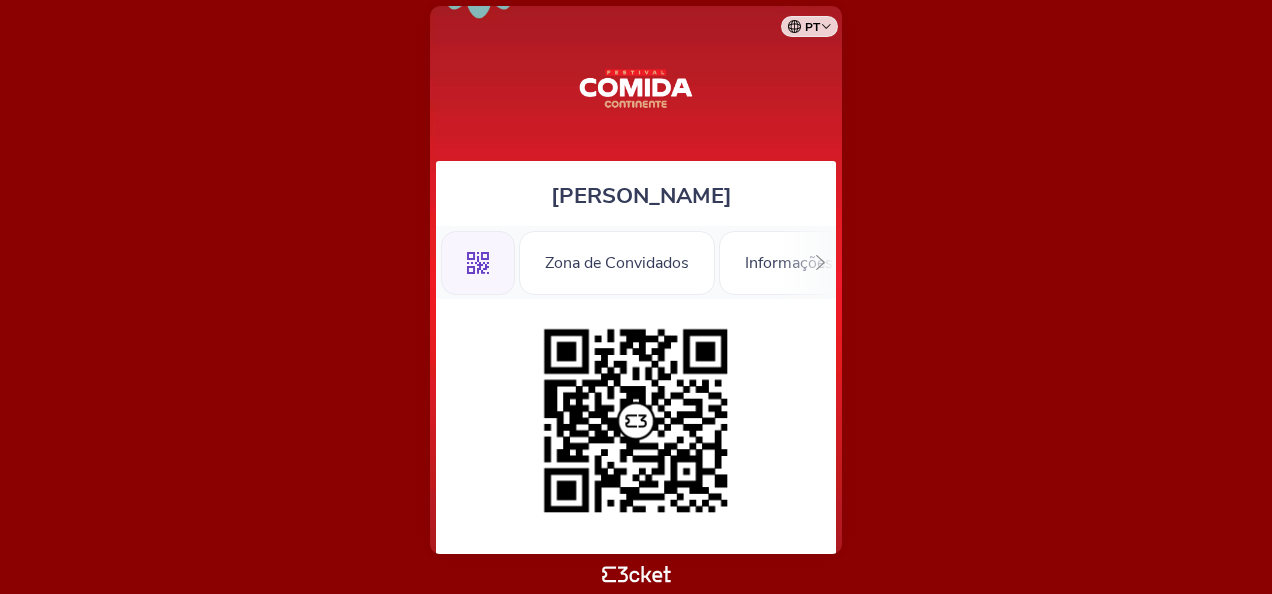 scroll, scrollTop: 0, scrollLeft: 0, axis: both 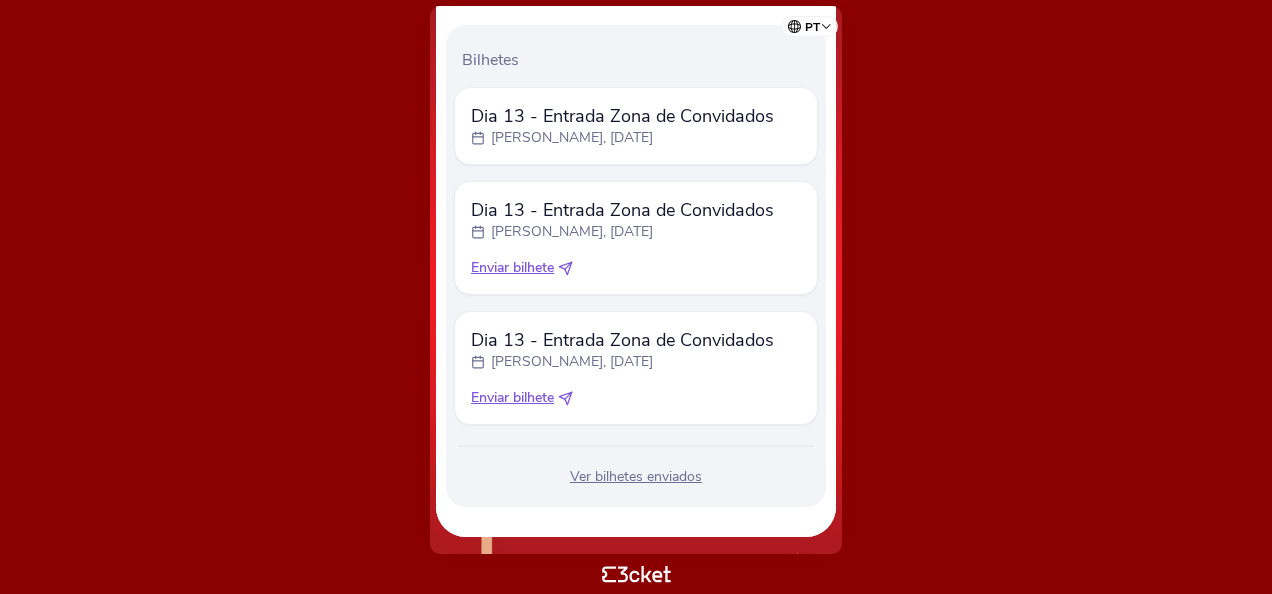 click on "Enviar bilhete" at bounding box center [512, 268] 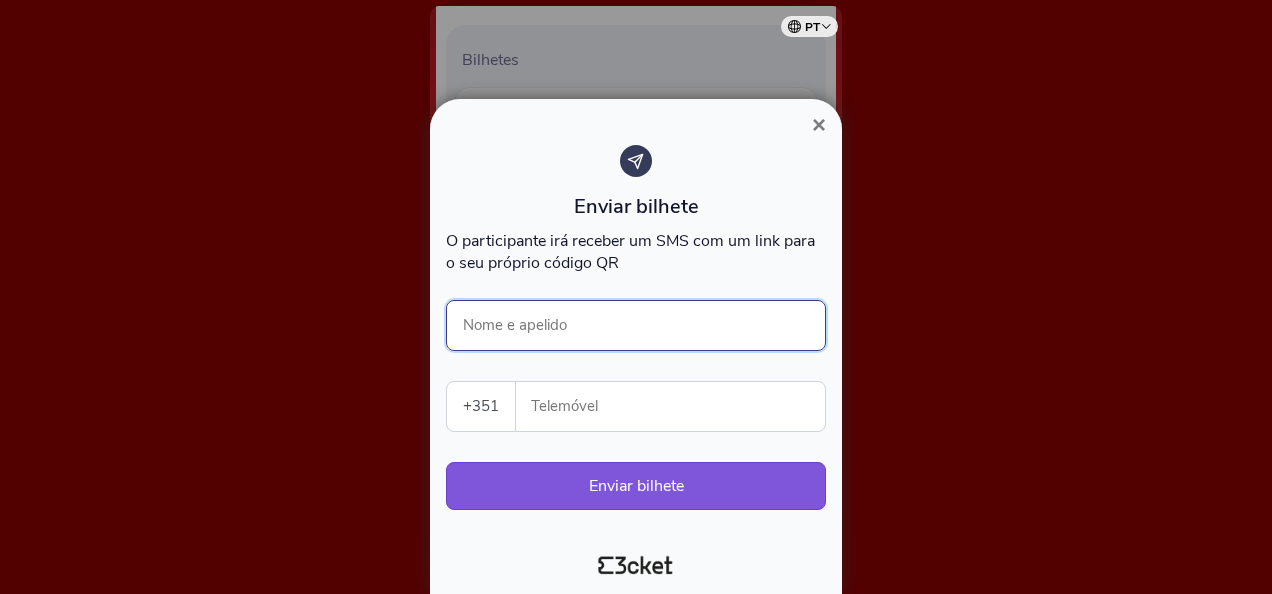click on "Nome e apelido" at bounding box center [636, 325] 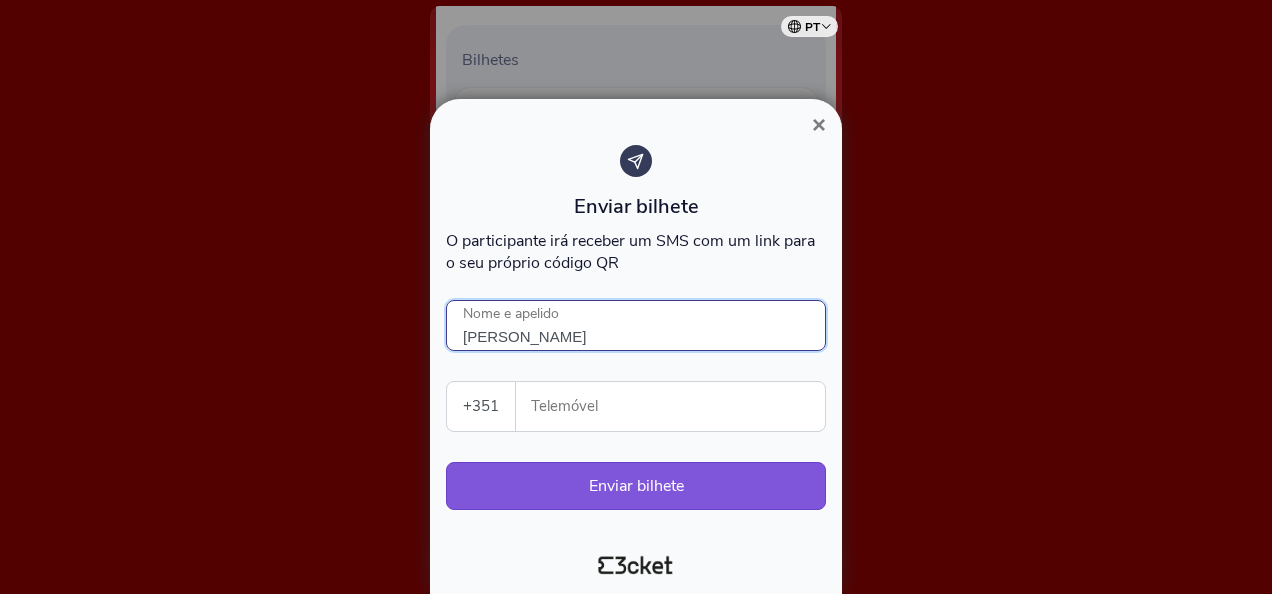 type on "Anabela Silva" 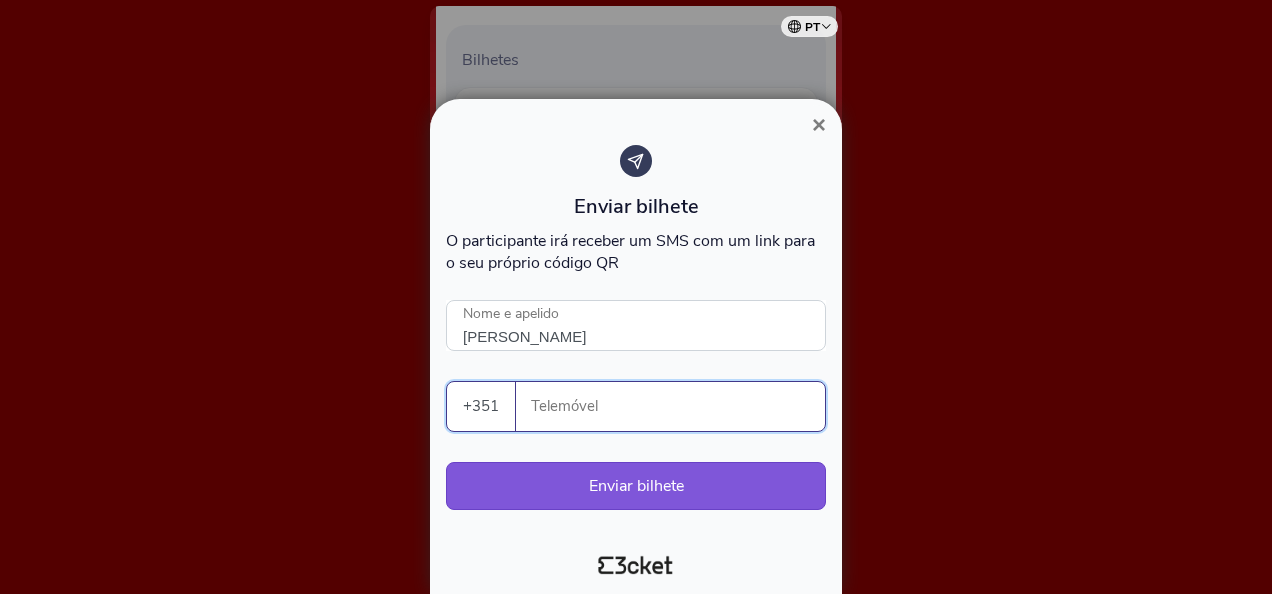 click on "Telemóvel" at bounding box center (678, 406) 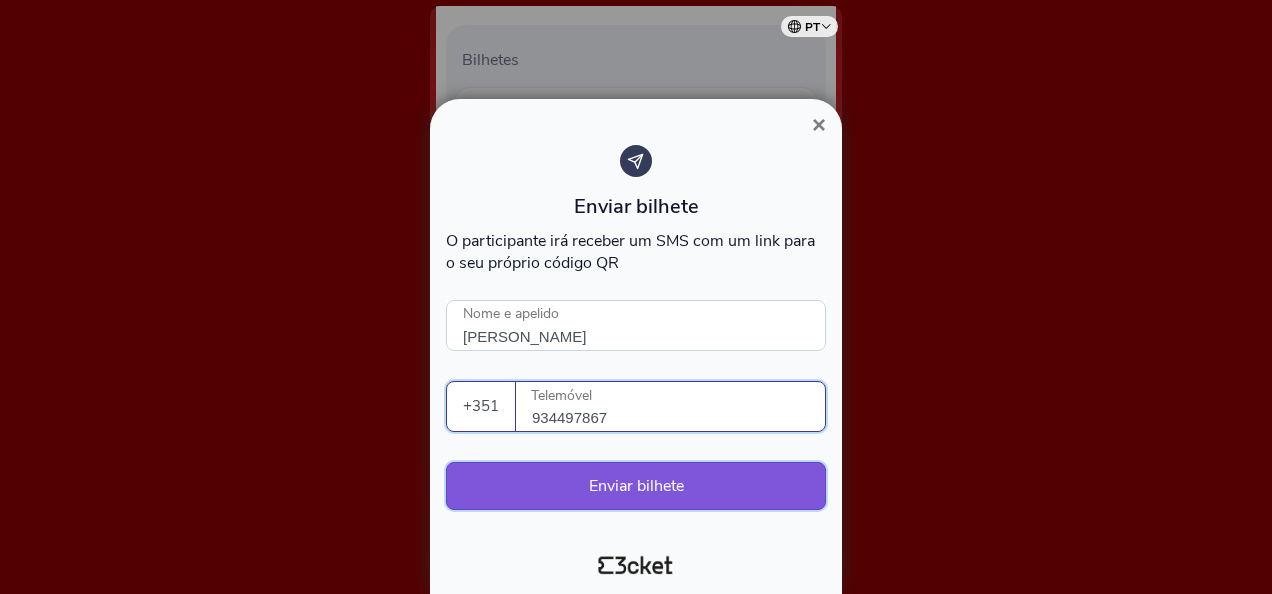 type on "934497867" 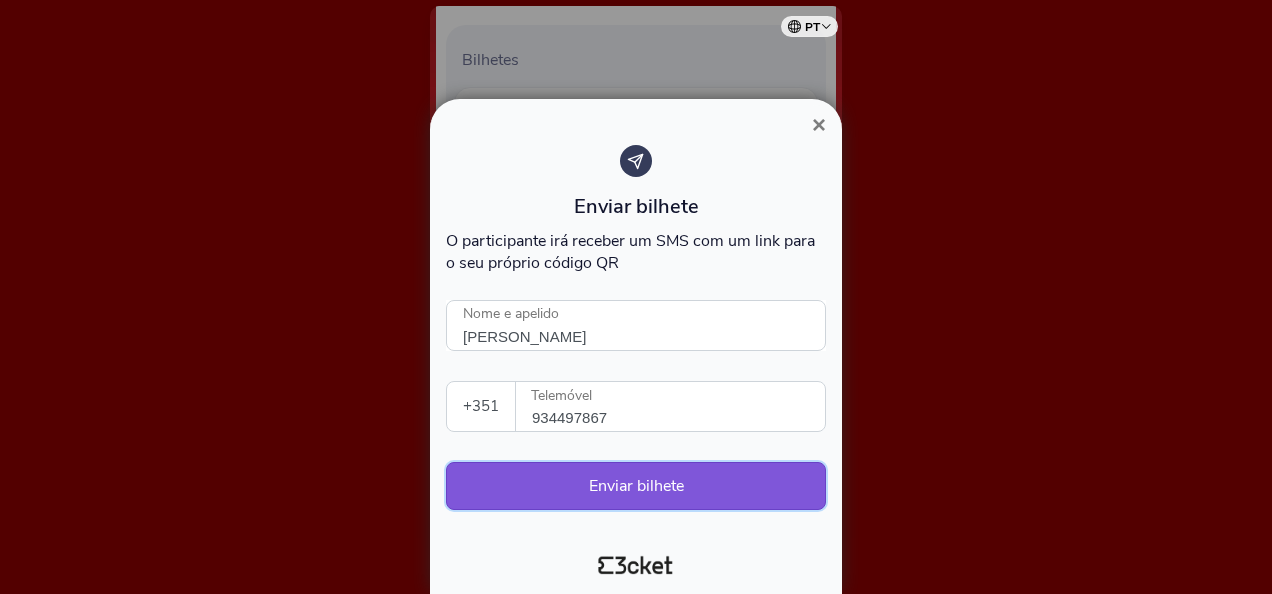 click on "Enviar bilhete" at bounding box center [636, 486] 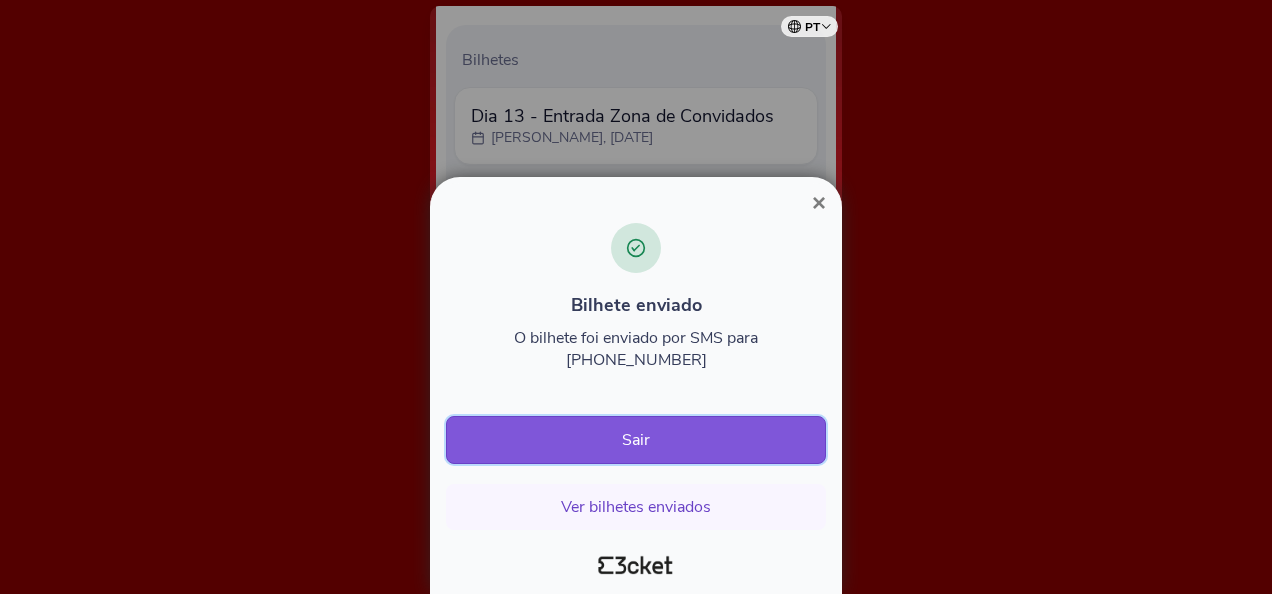 click on "Sair" at bounding box center [636, 440] 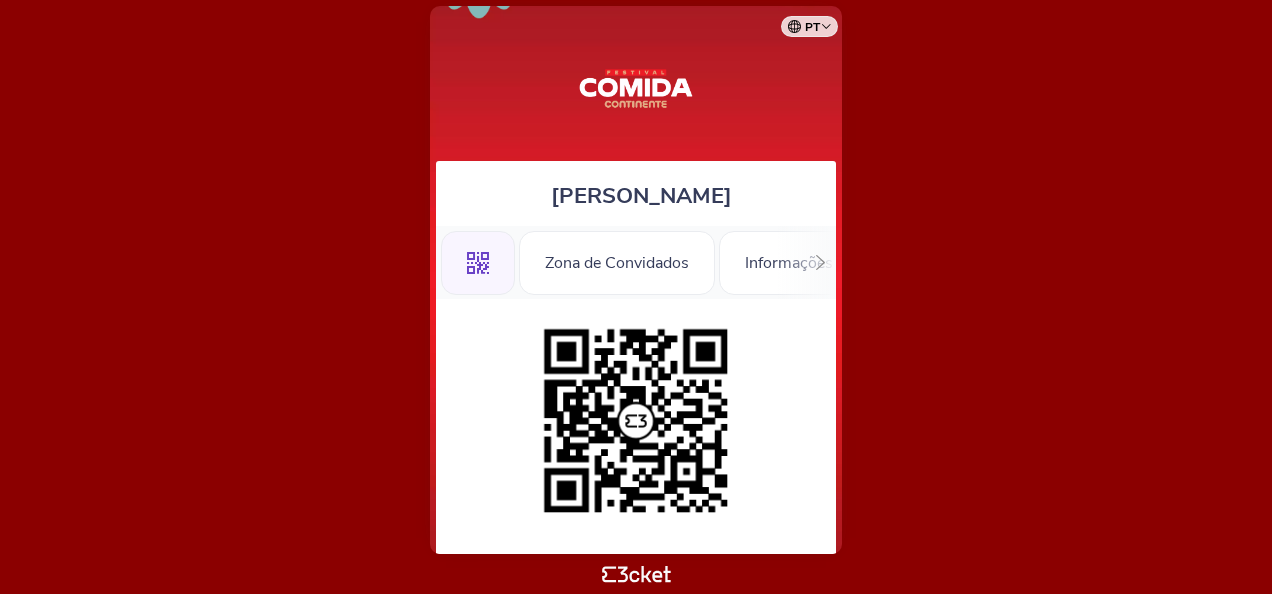scroll, scrollTop: 0, scrollLeft: 0, axis: both 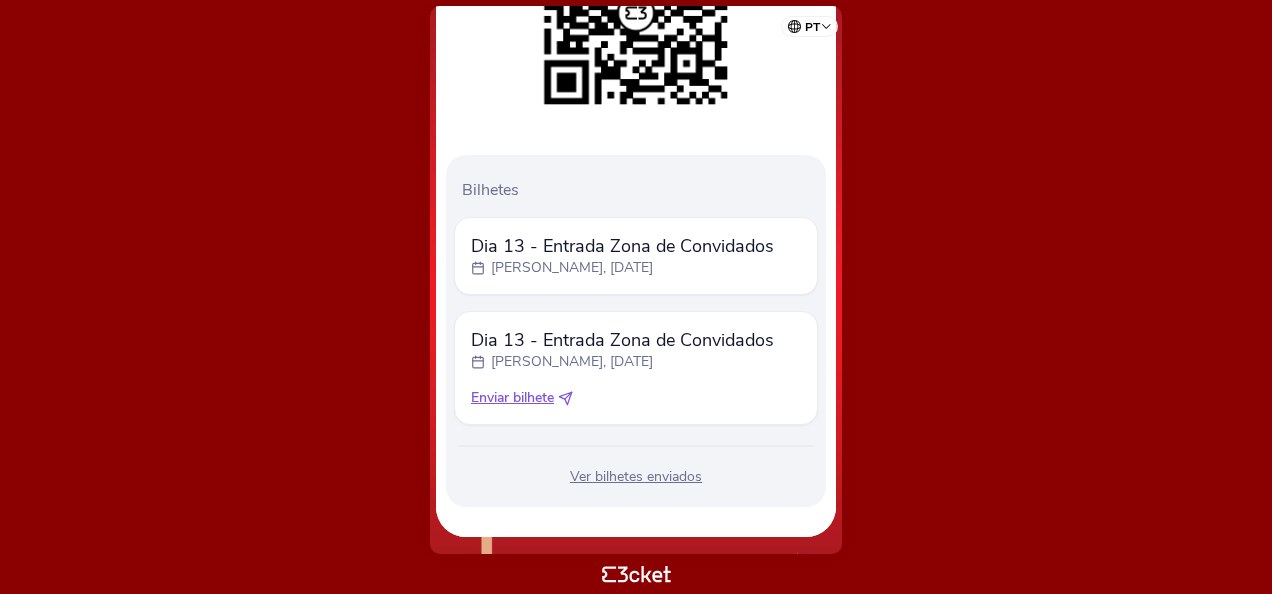 click on "Enviar bilhete" at bounding box center [512, 398] 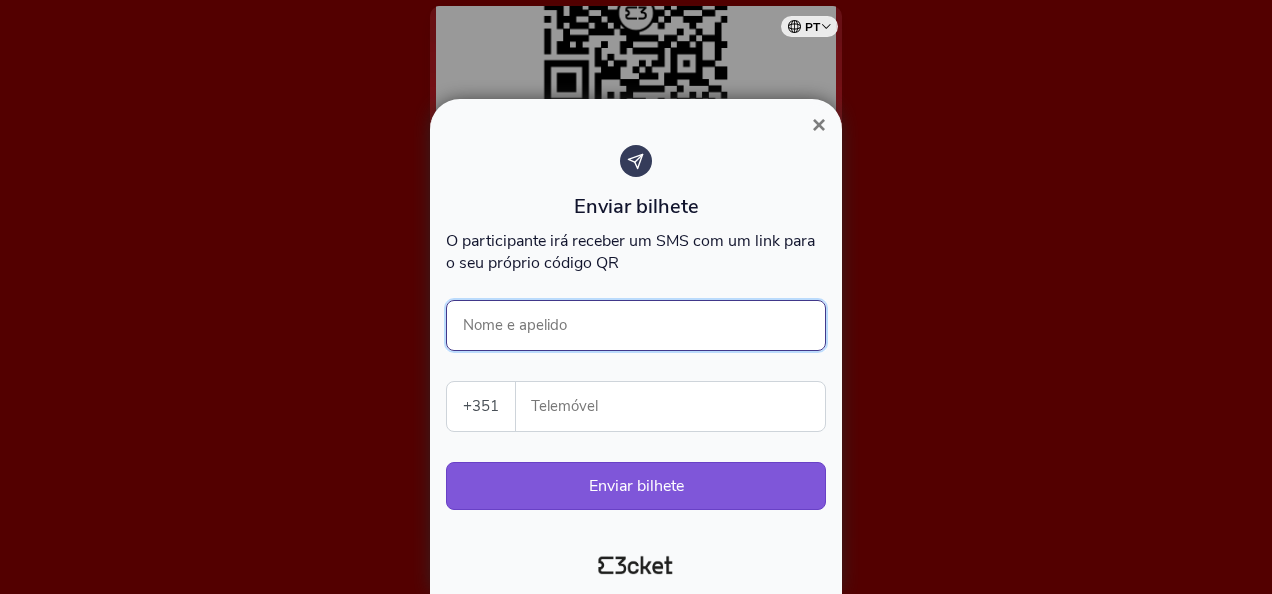 click on "Nome e apelido" at bounding box center [636, 325] 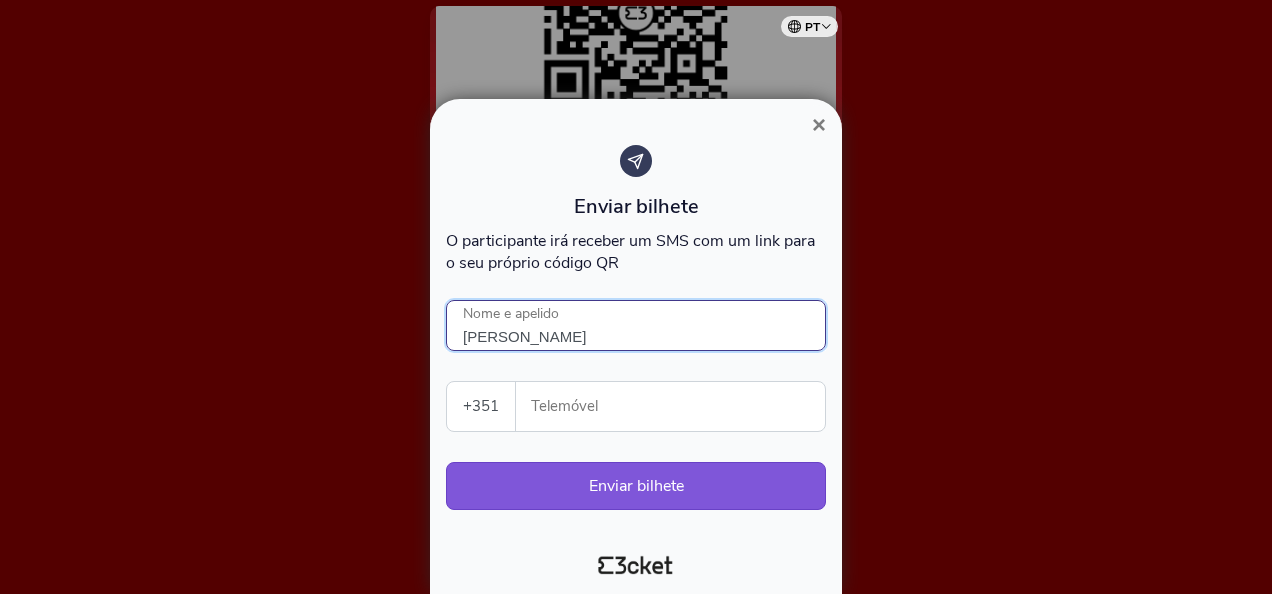type on "Alexandre Silva" 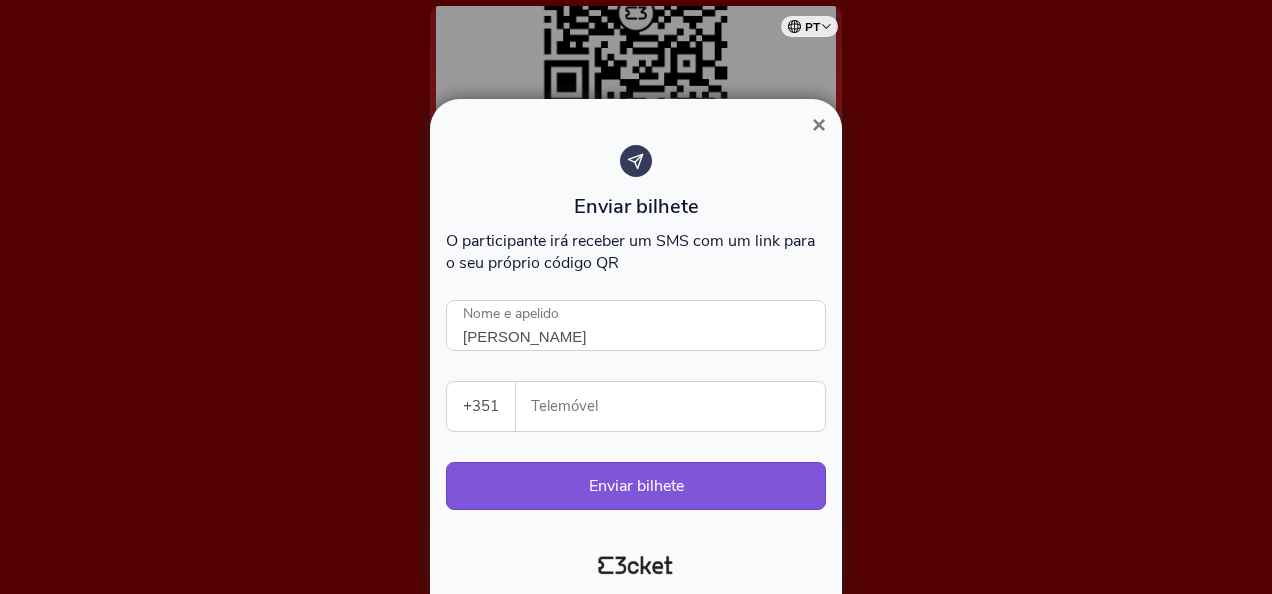 click on "Telemóvel" at bounding box center [678, 406] 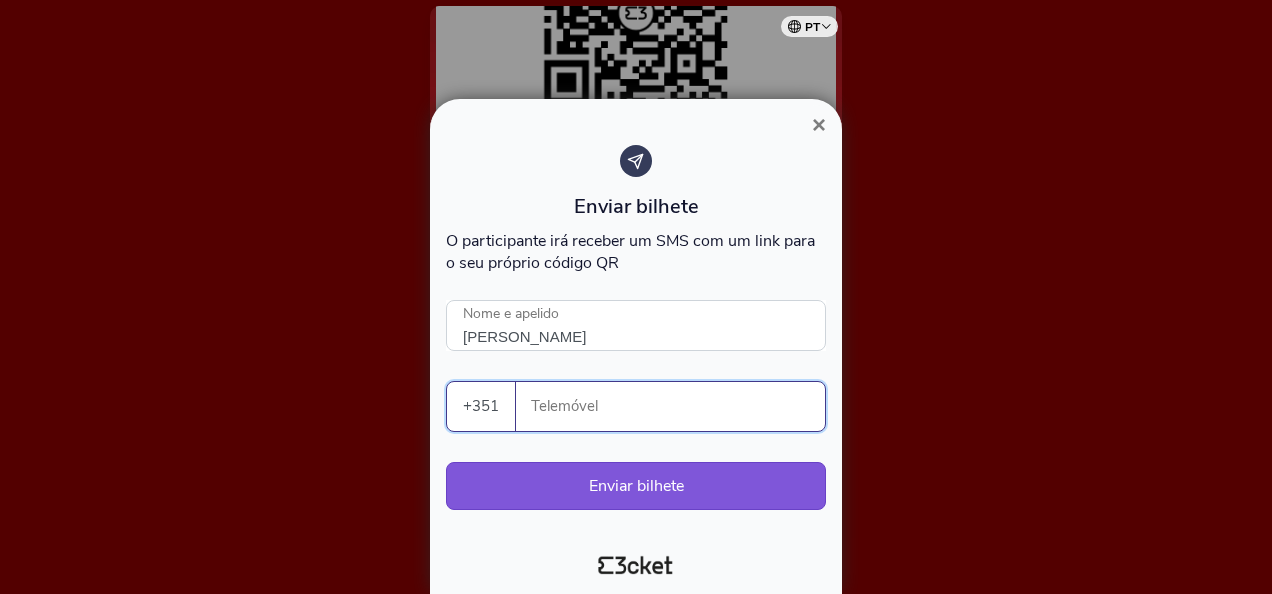 paste on "914409621" 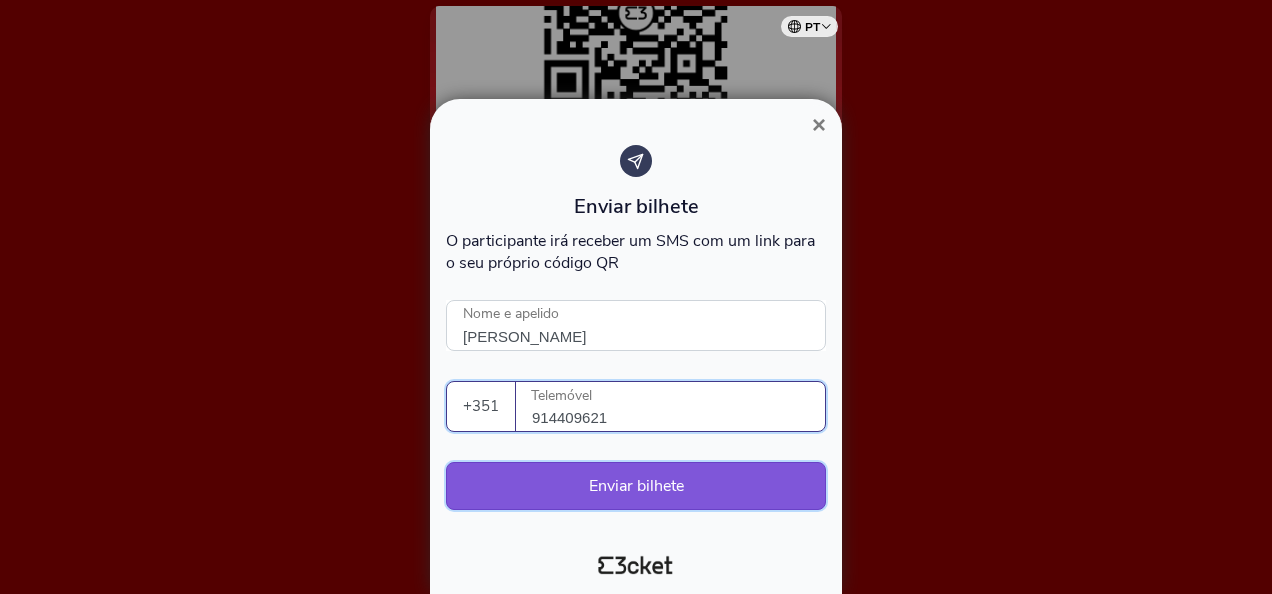 type on "914409621" 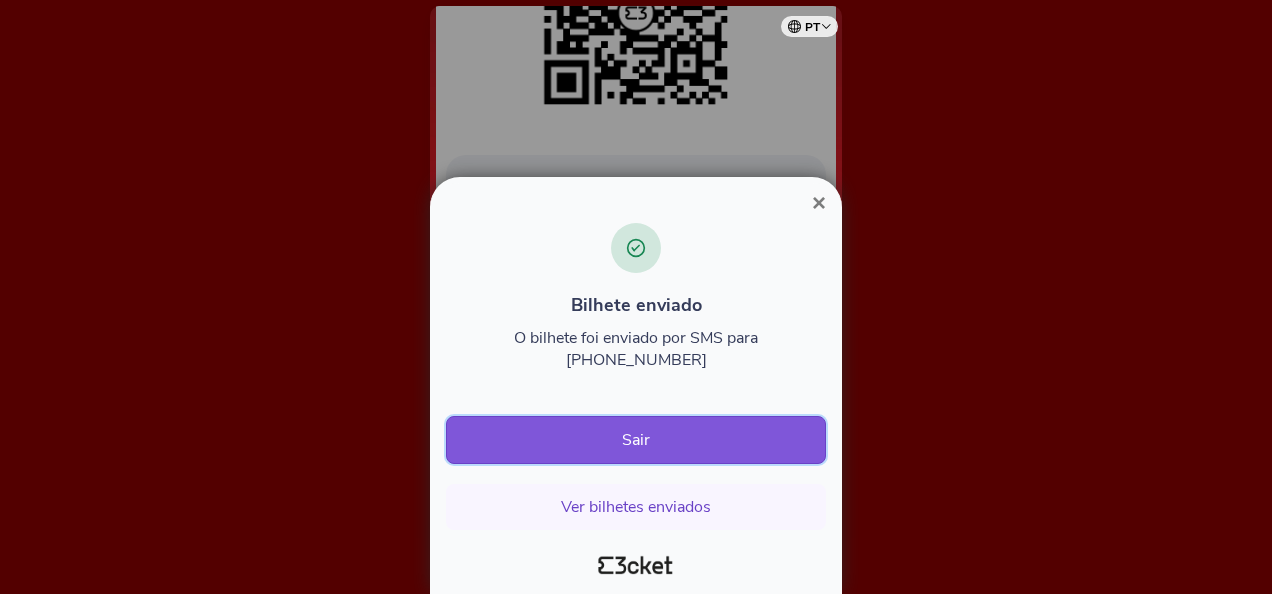 click on "Sair" at bounding box center [636, 440] 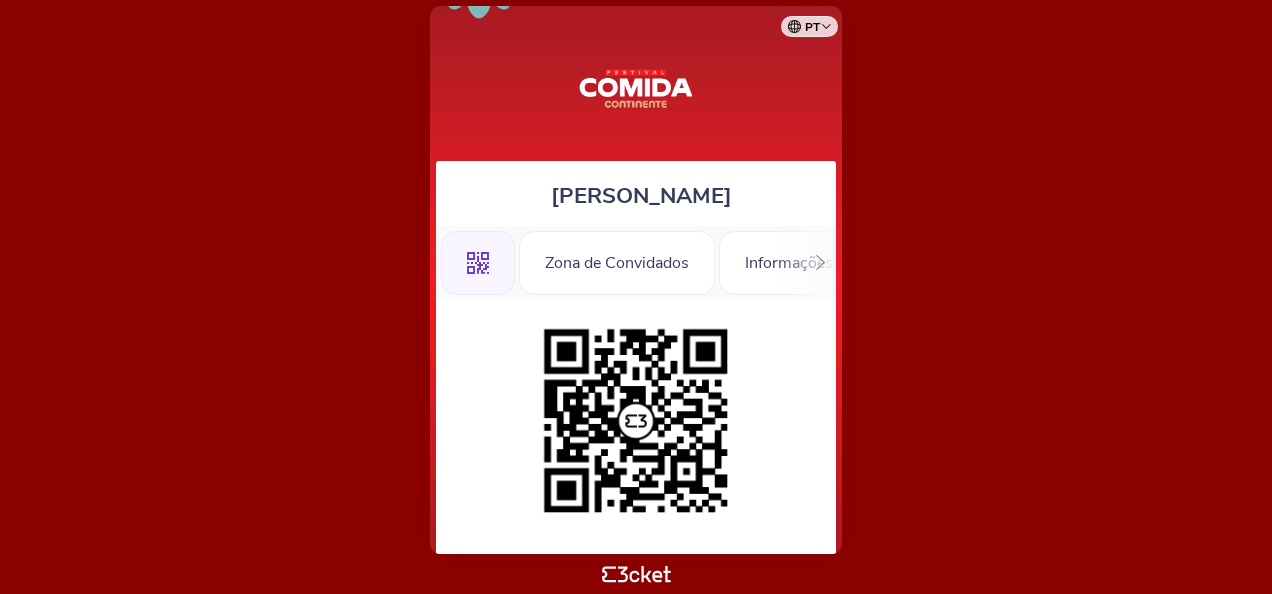 scroll, scrollTop: 0, scrollLeft: 0, axis: both 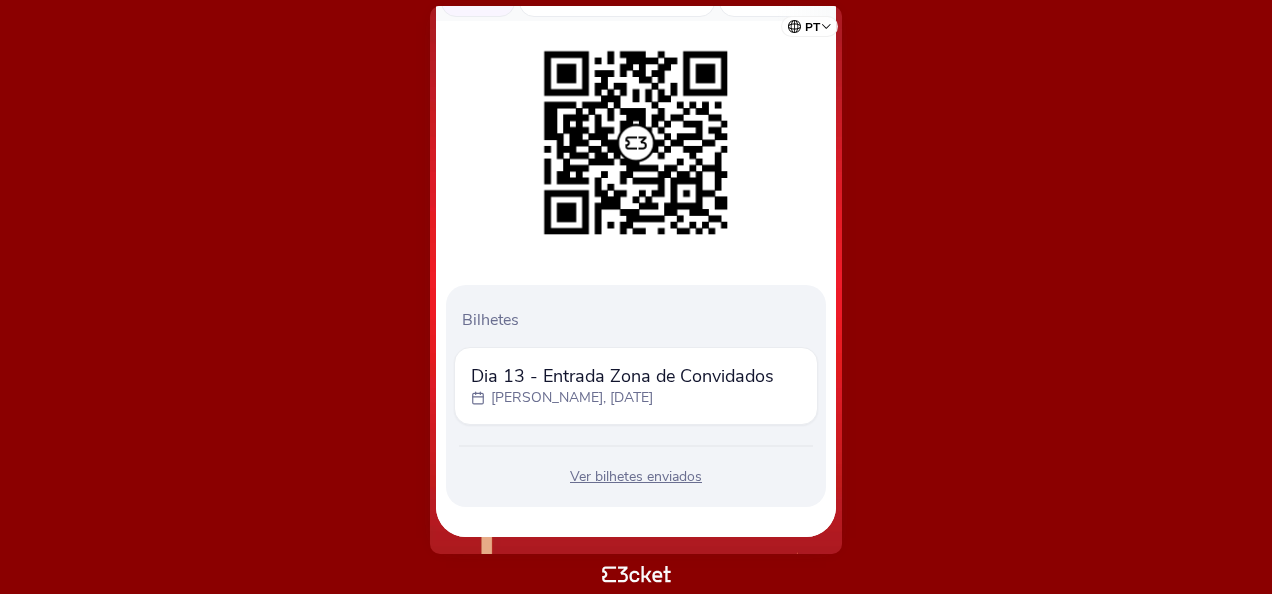 click on "Ver bilhetes enviados" at bounding box center [636, 477] 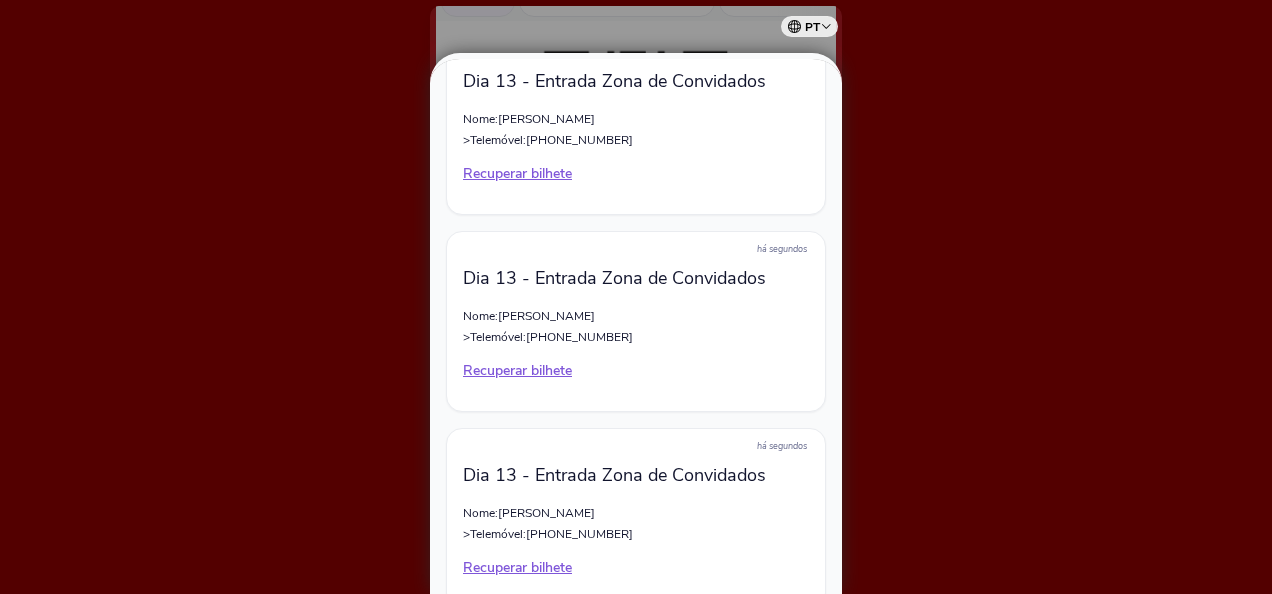 scroll, scrollTop: 151, scrollLeft: 0, axis: vertical 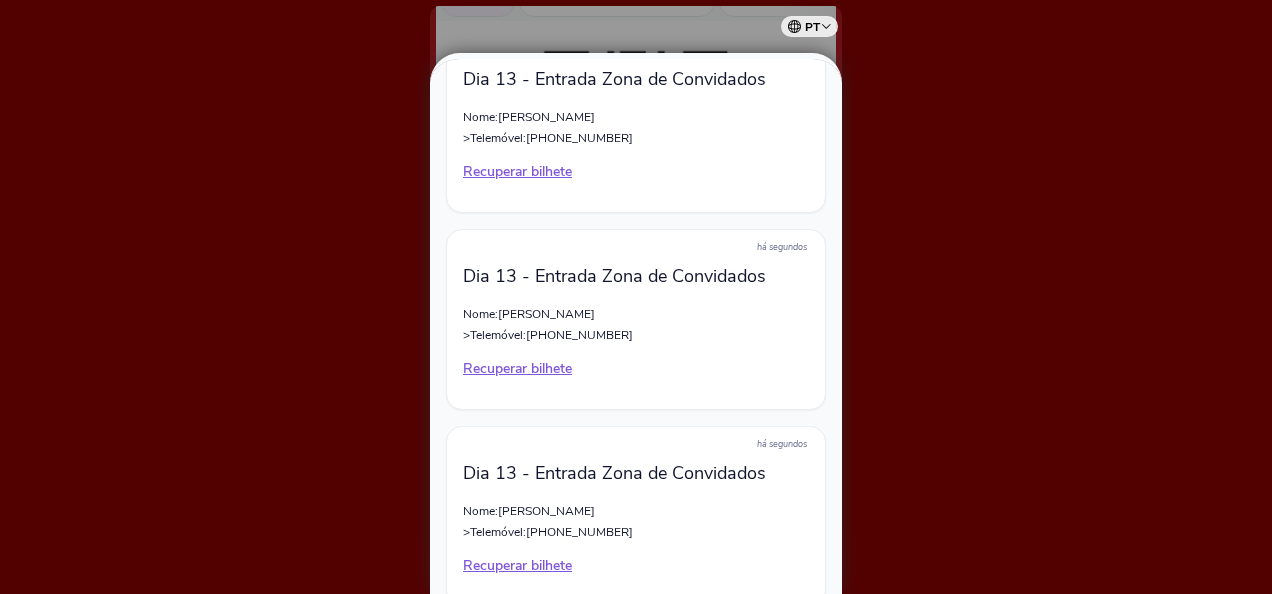 click at bounding box center [636, 297] 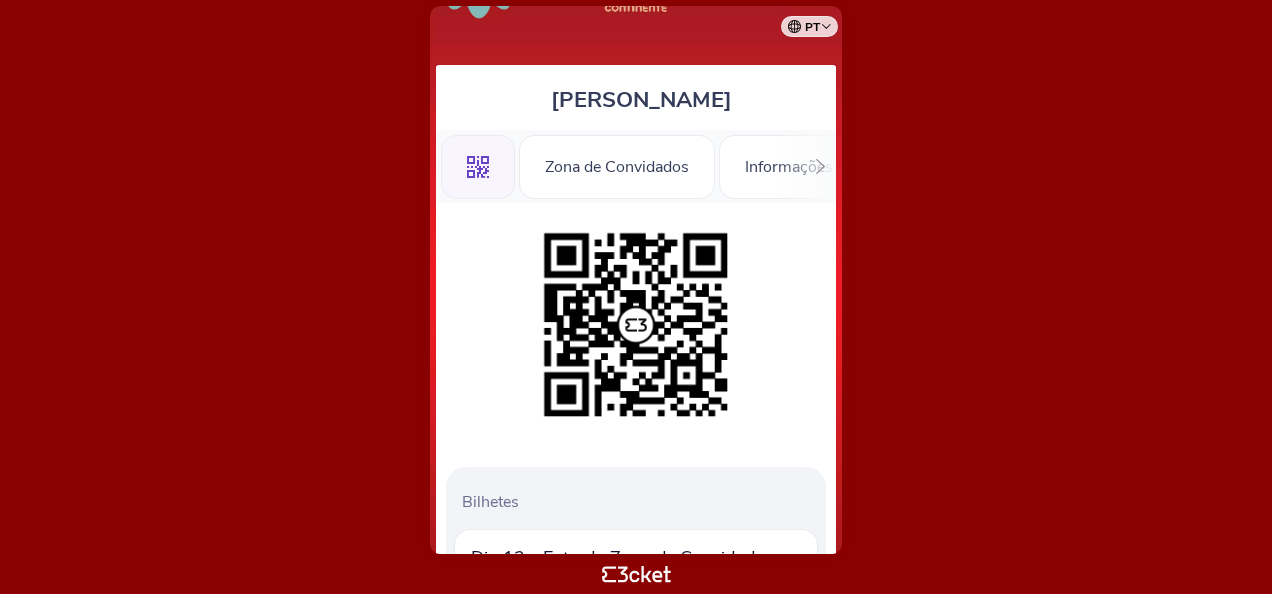 scroll, scrollTop: 96, scrollLeft: 0, axis: vertical 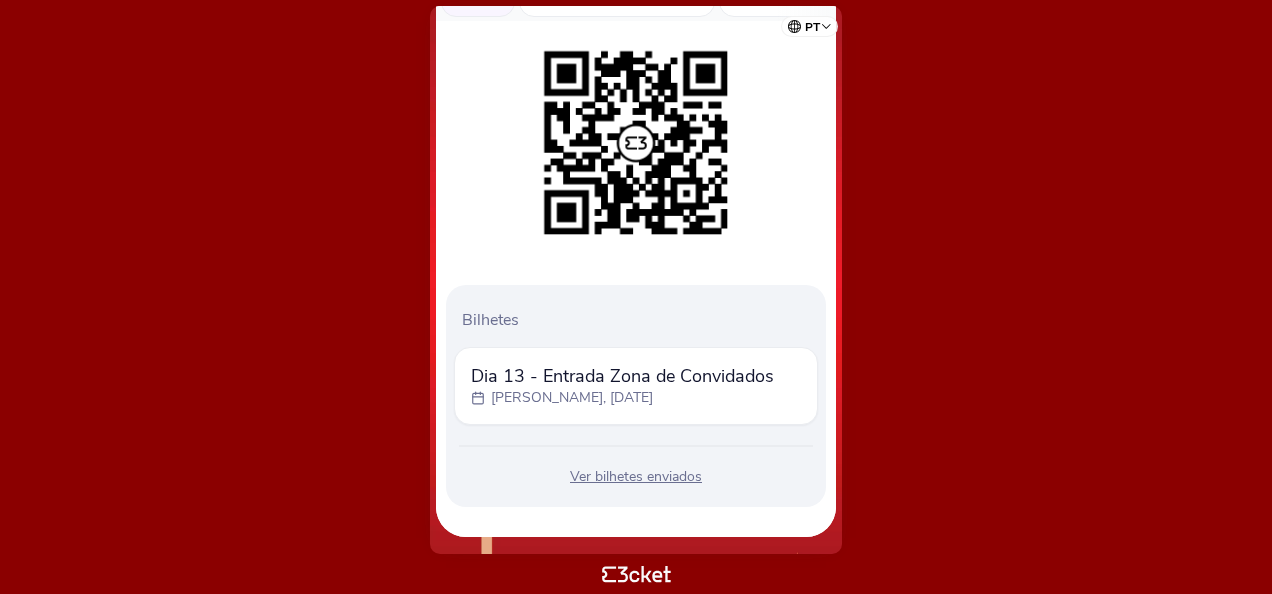 click on "Ver bilhetes enviados" at bounding box center [636, 477] 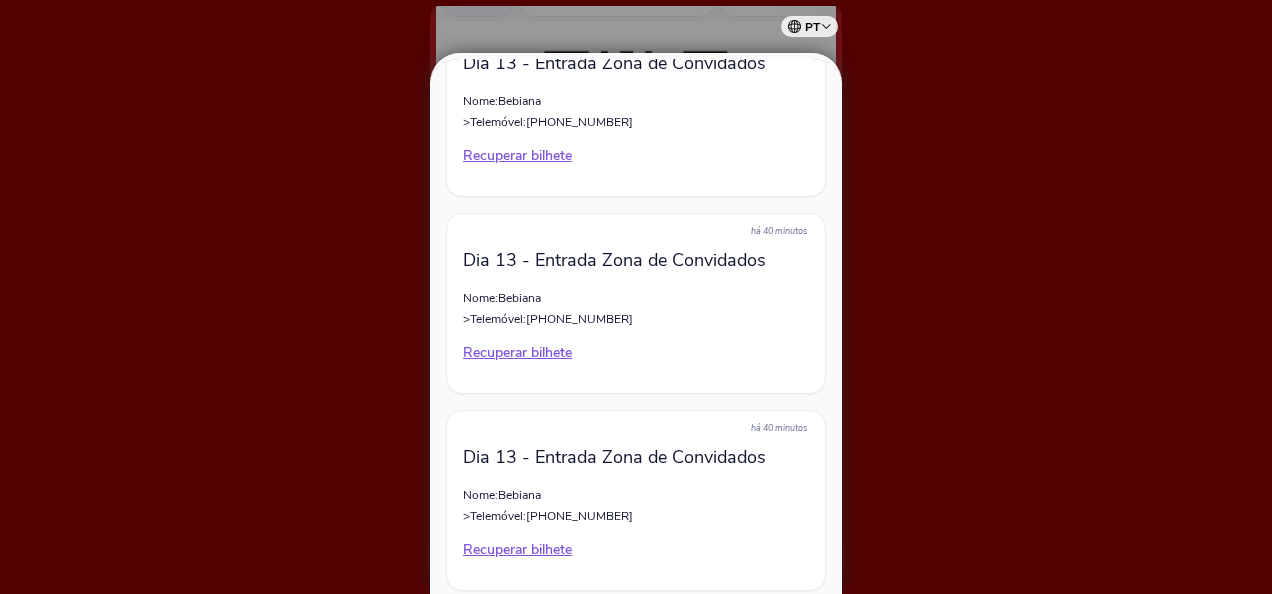 scroll, scrollTop: 173, scrollLeft: 0, axis: vertical 